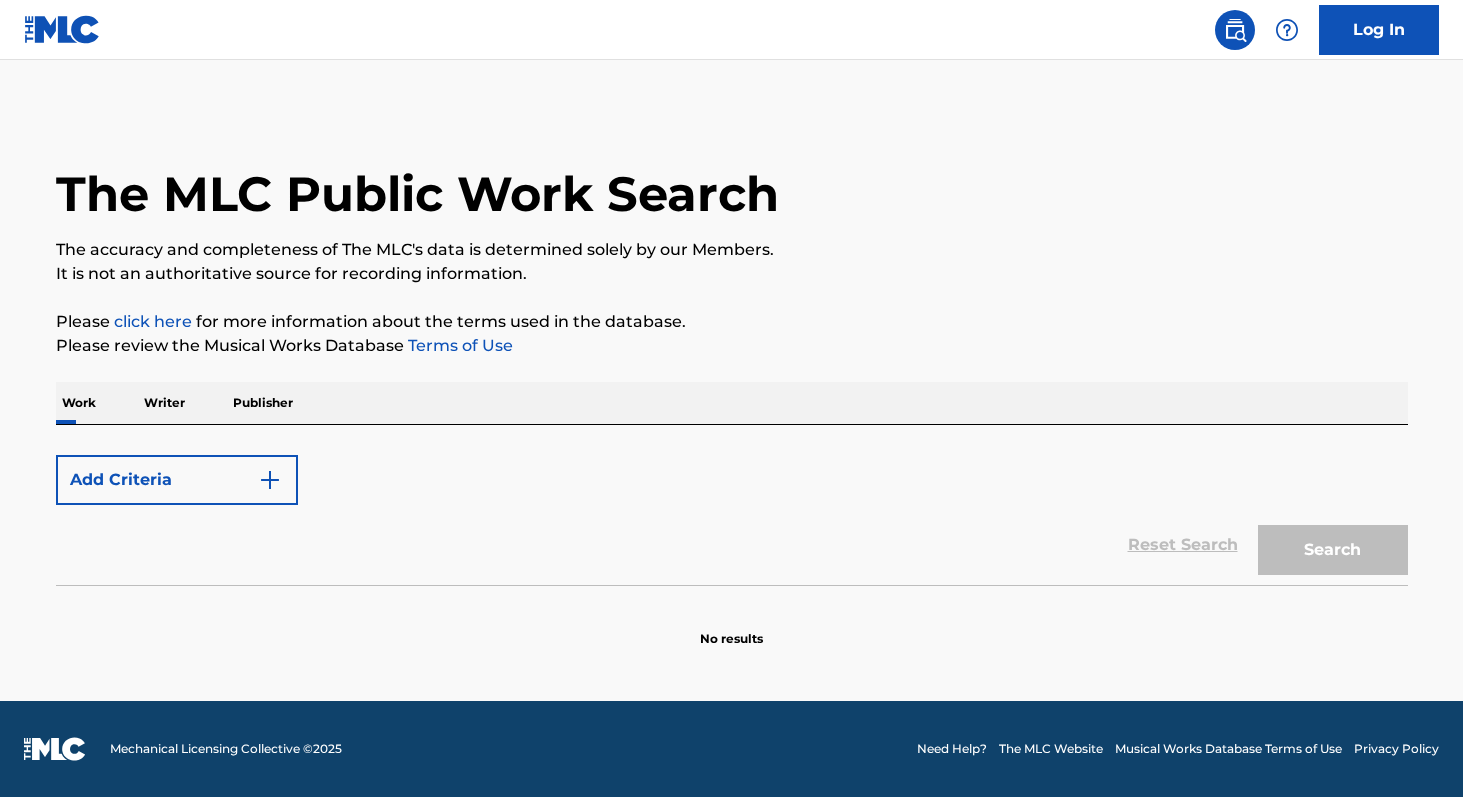 scroll, scrollTop: 0, scrollLeft: 0, axis: both 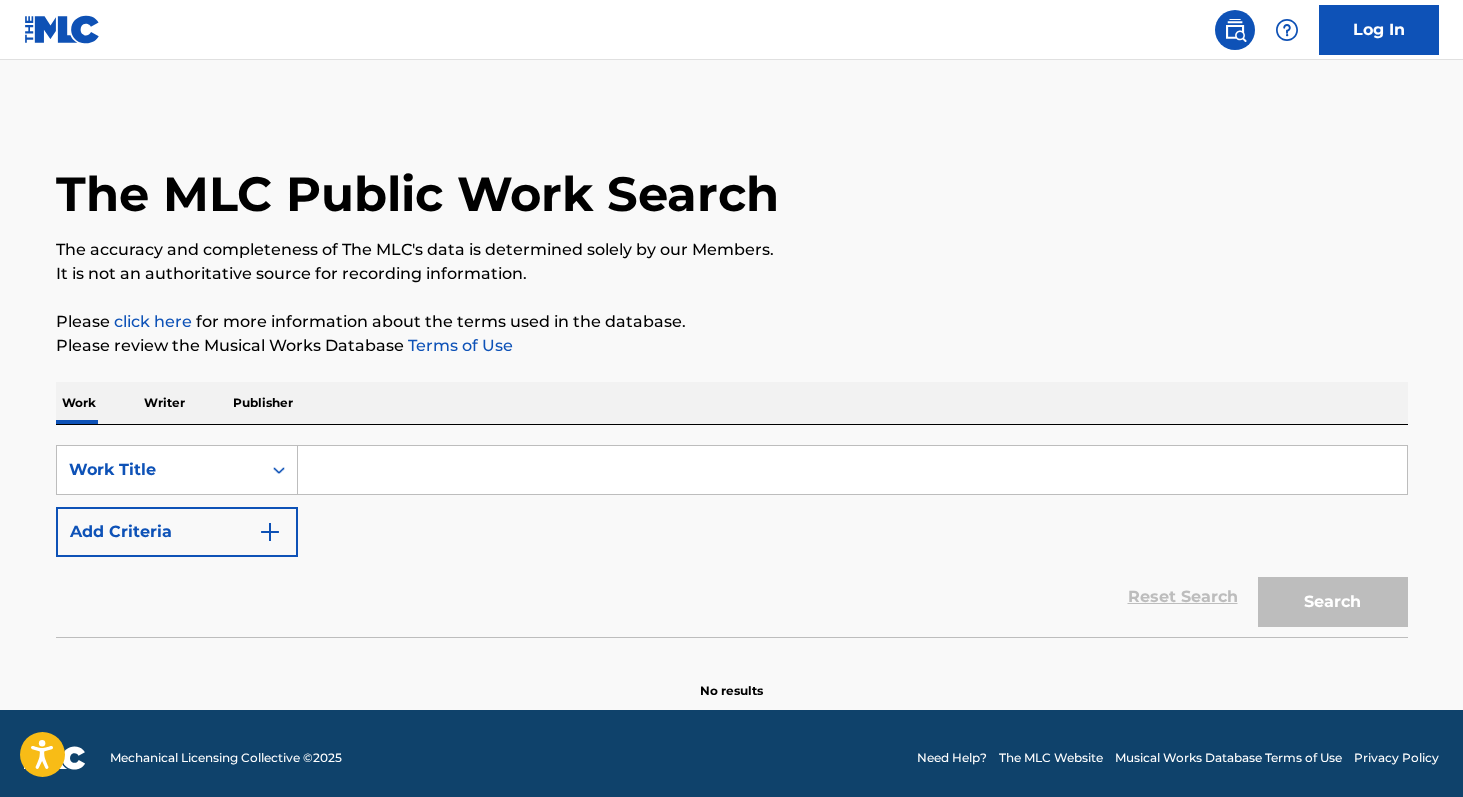 click at bounding box center (852, 470) 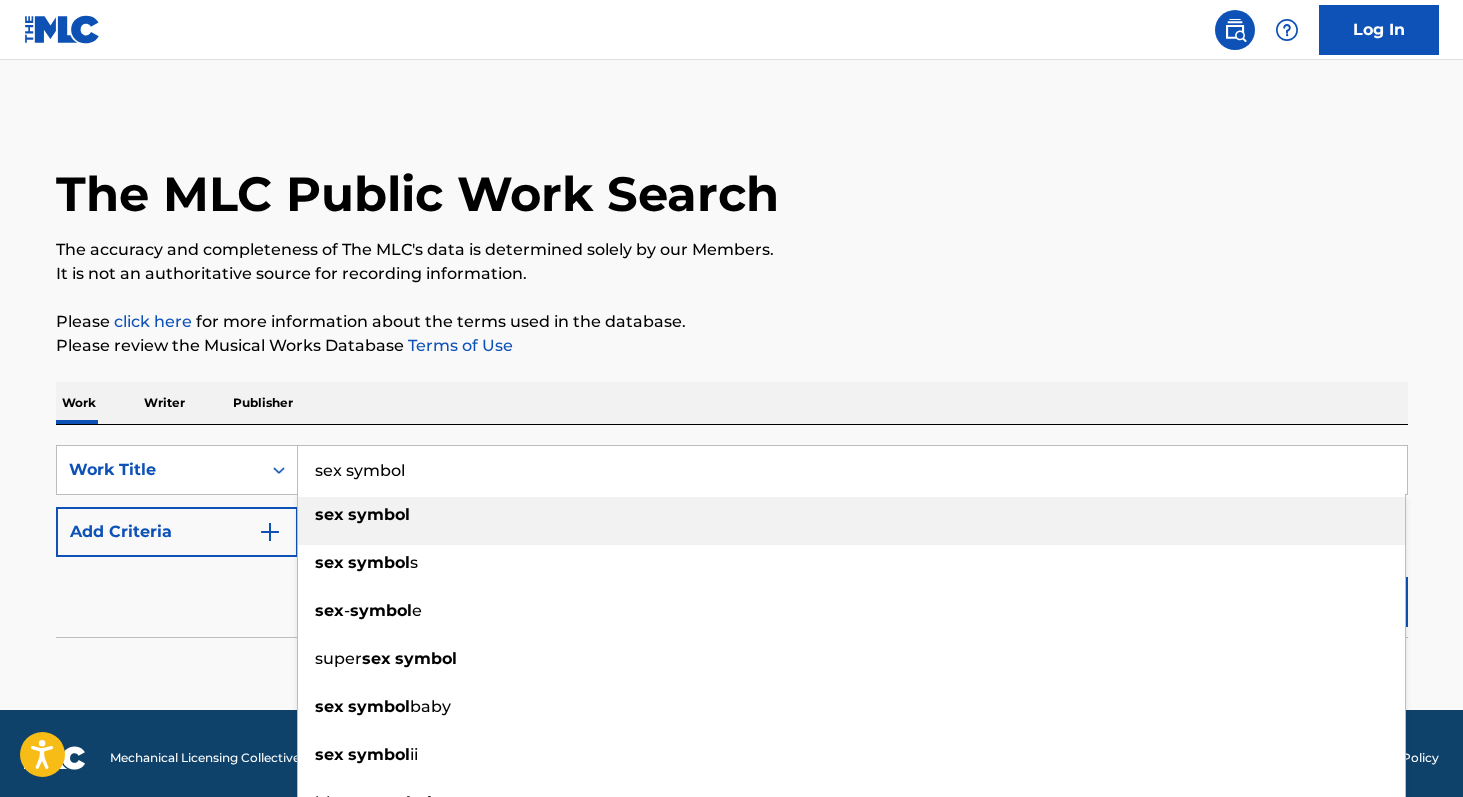 type on "sex symbol" 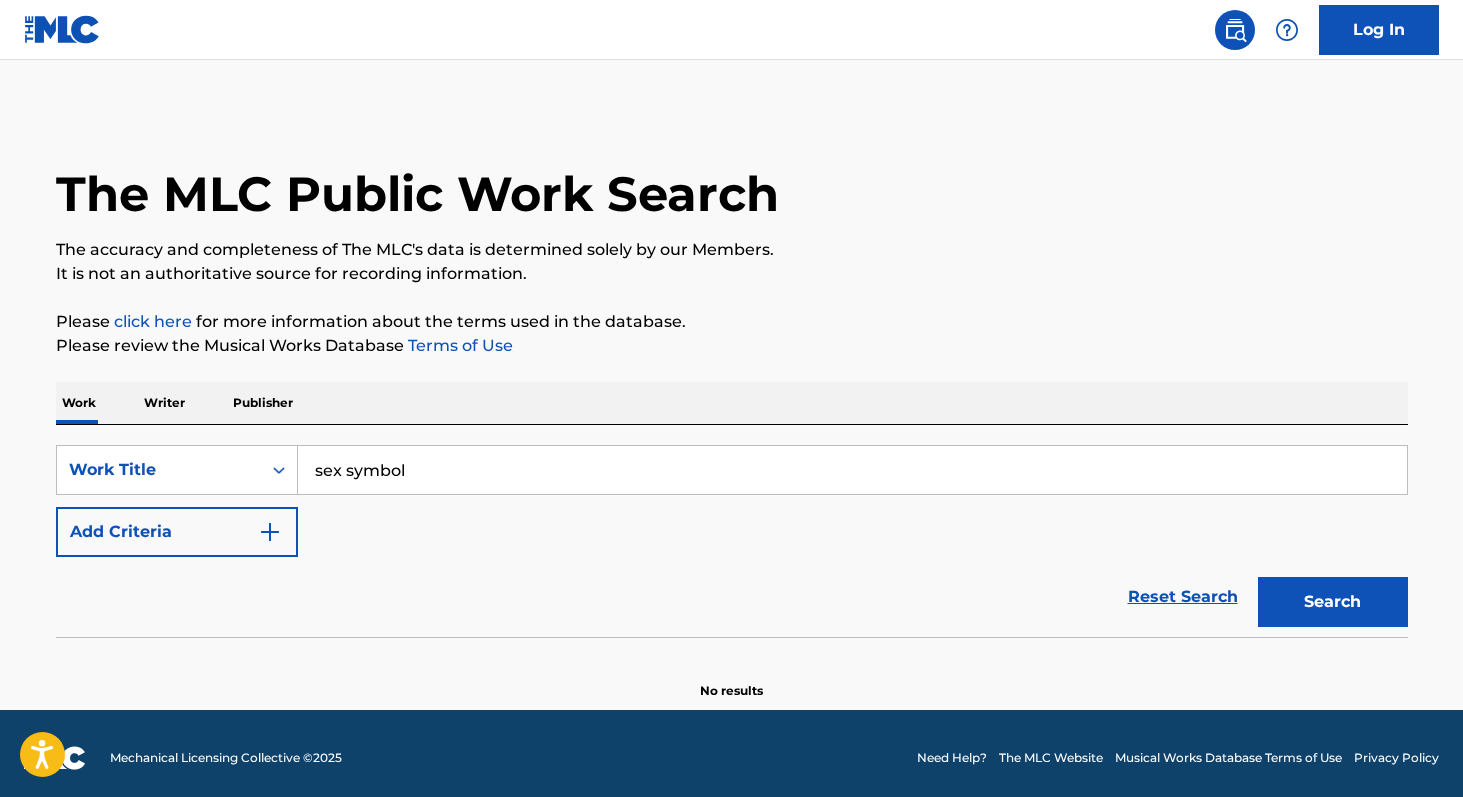 click on "Add Criteria" at bounding box center (177, 532) 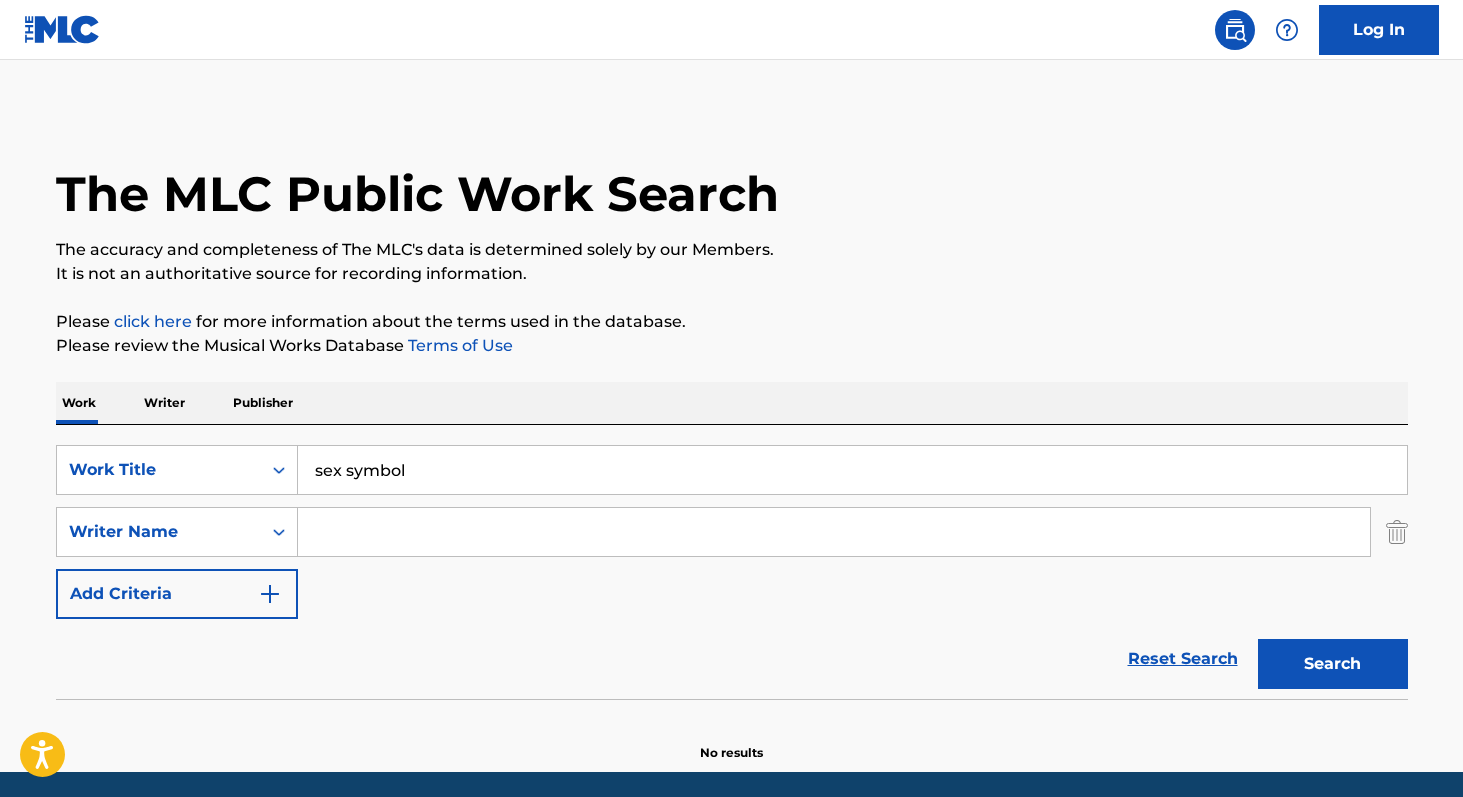 click at bounding box center [834, 532] 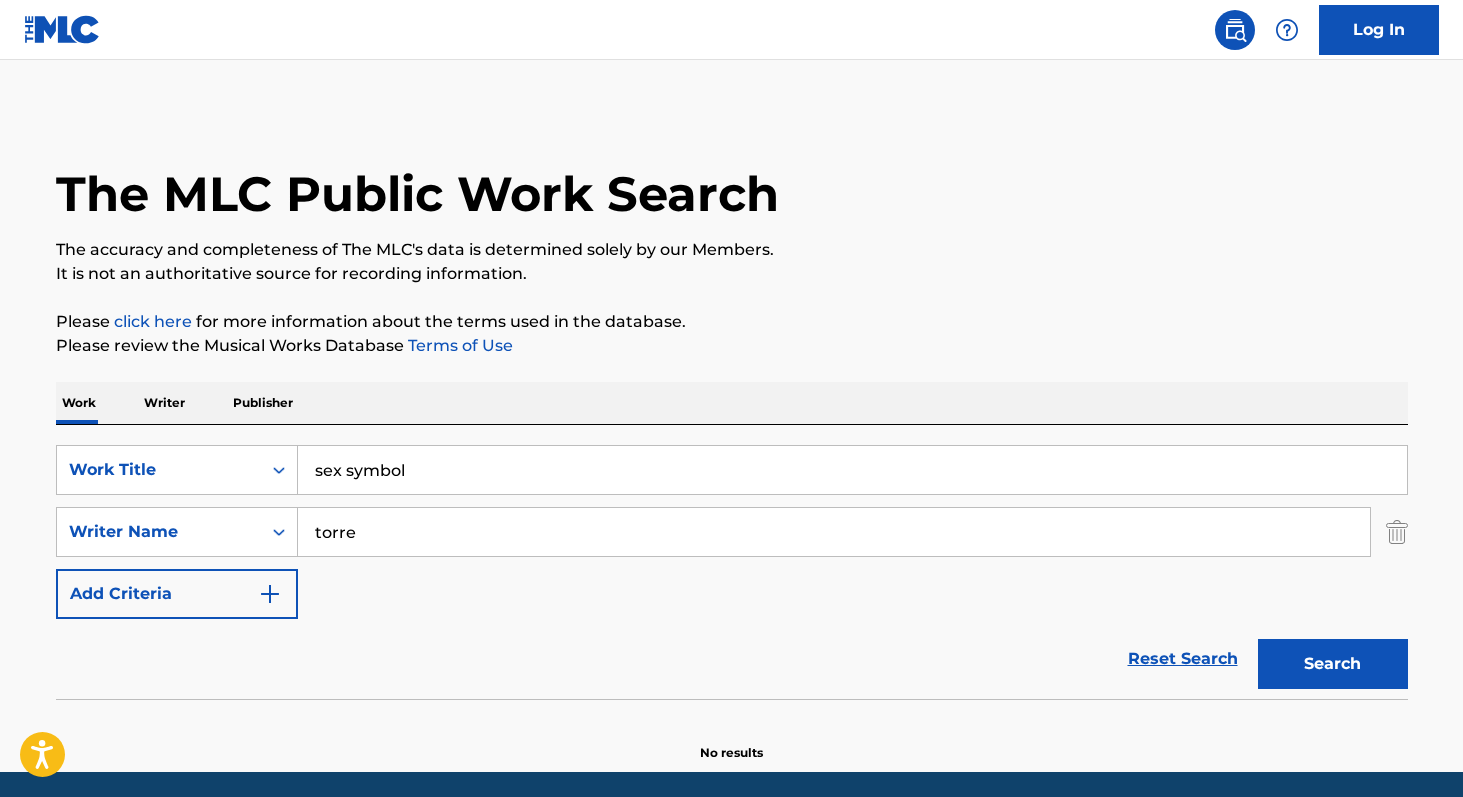 type on "torre" 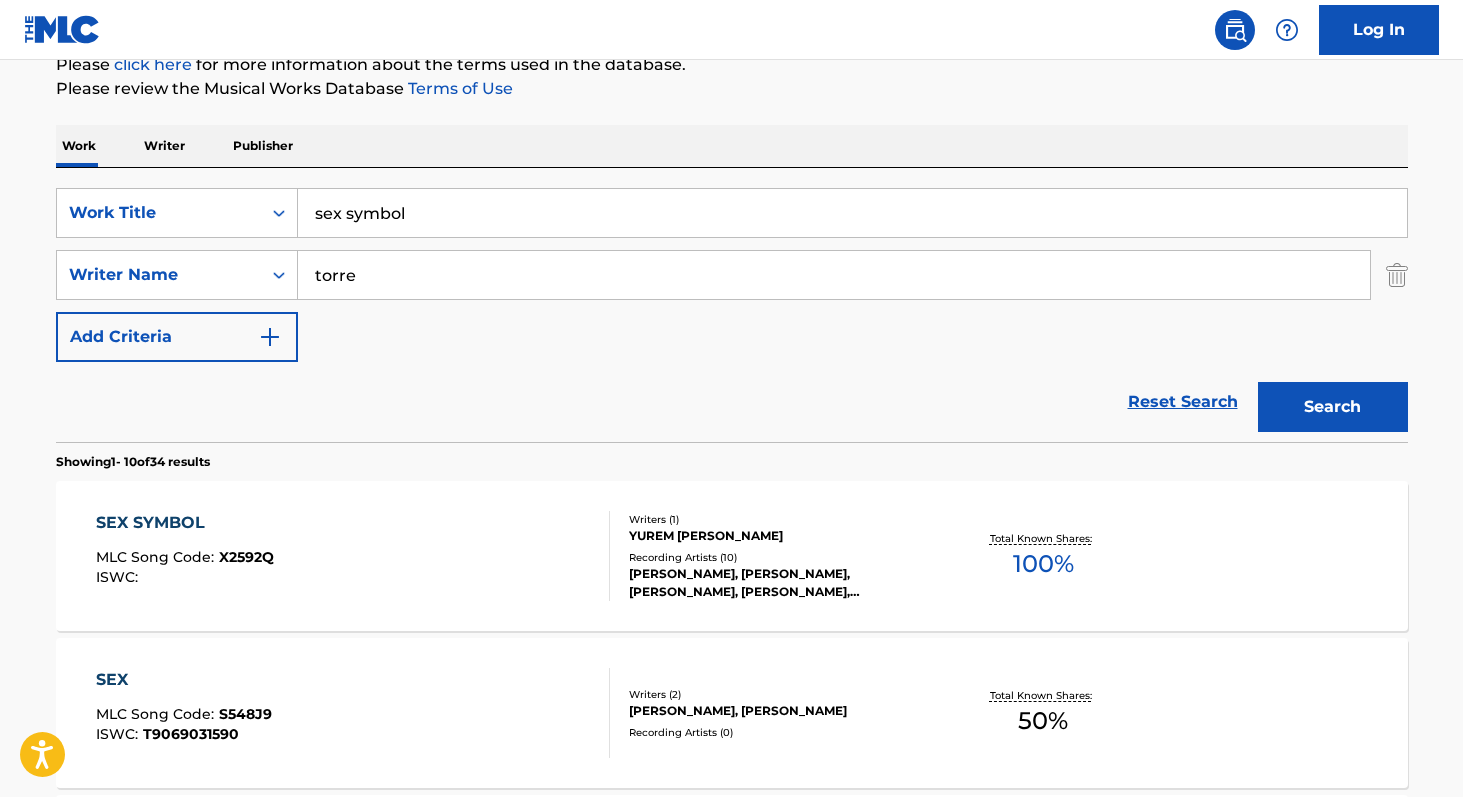 scroll, scrollTop: 298, scrollLeft: 0, axis: vertical 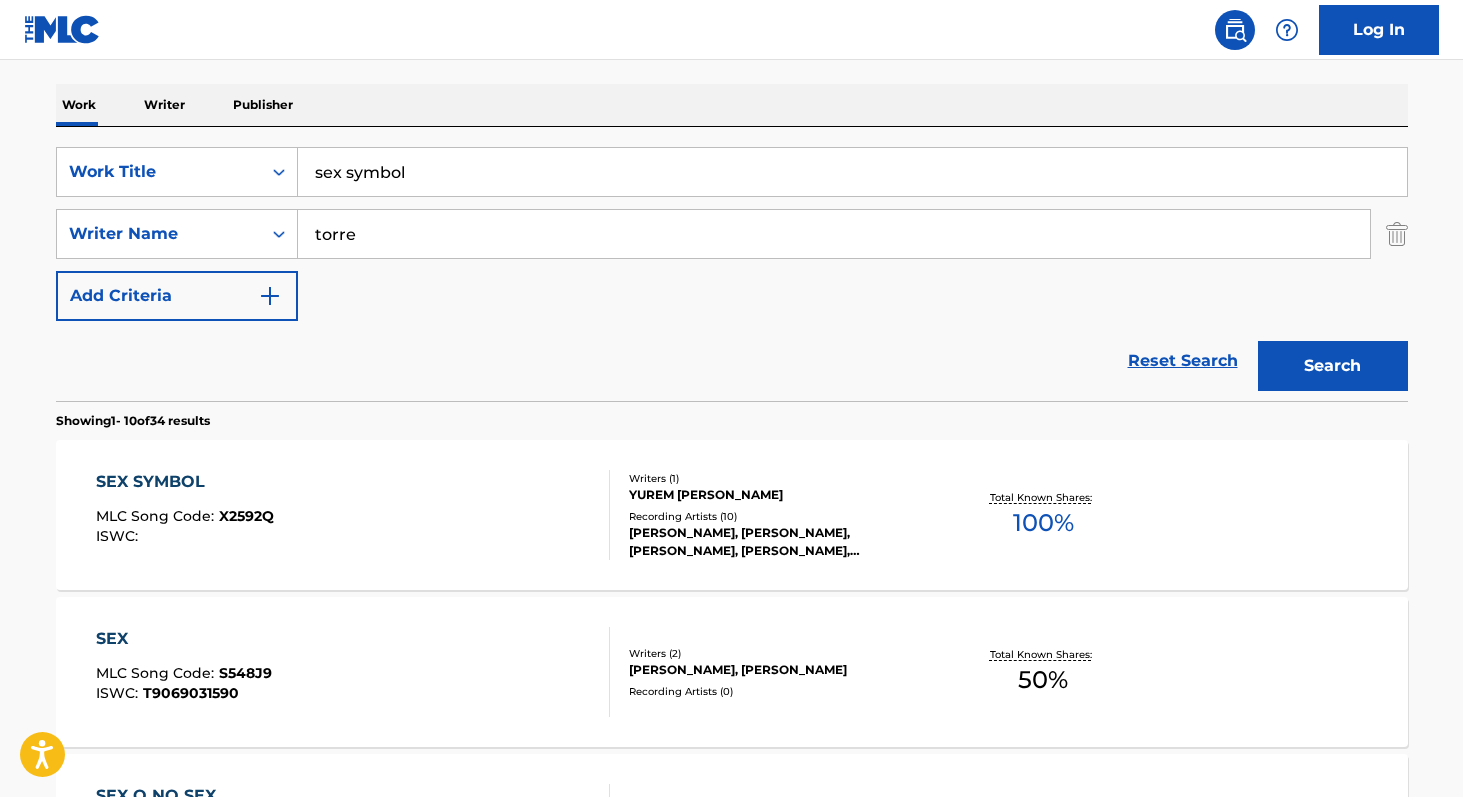 click on "Writer" at bounding box center [164, 105] 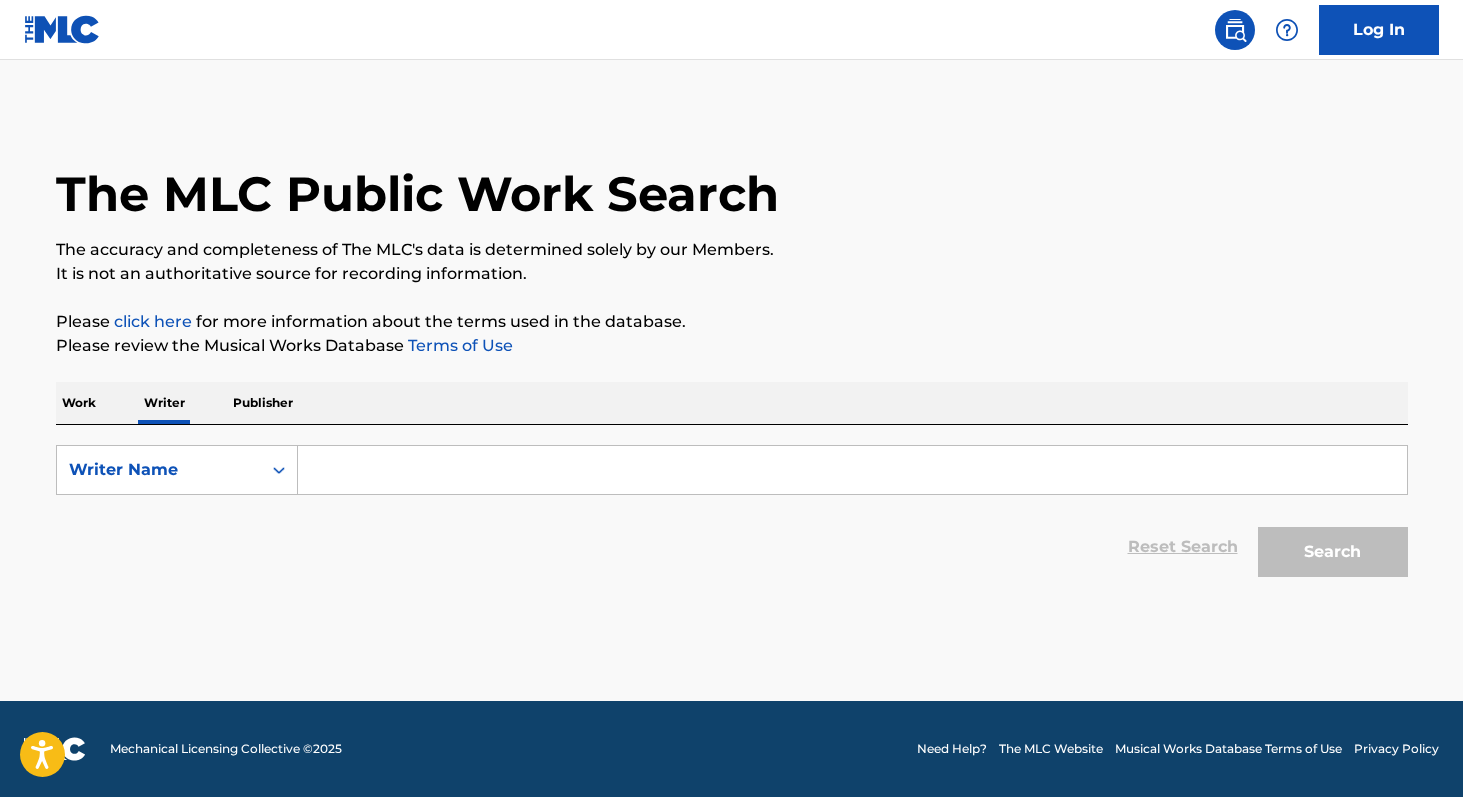 click at bounding box center (852, 470) 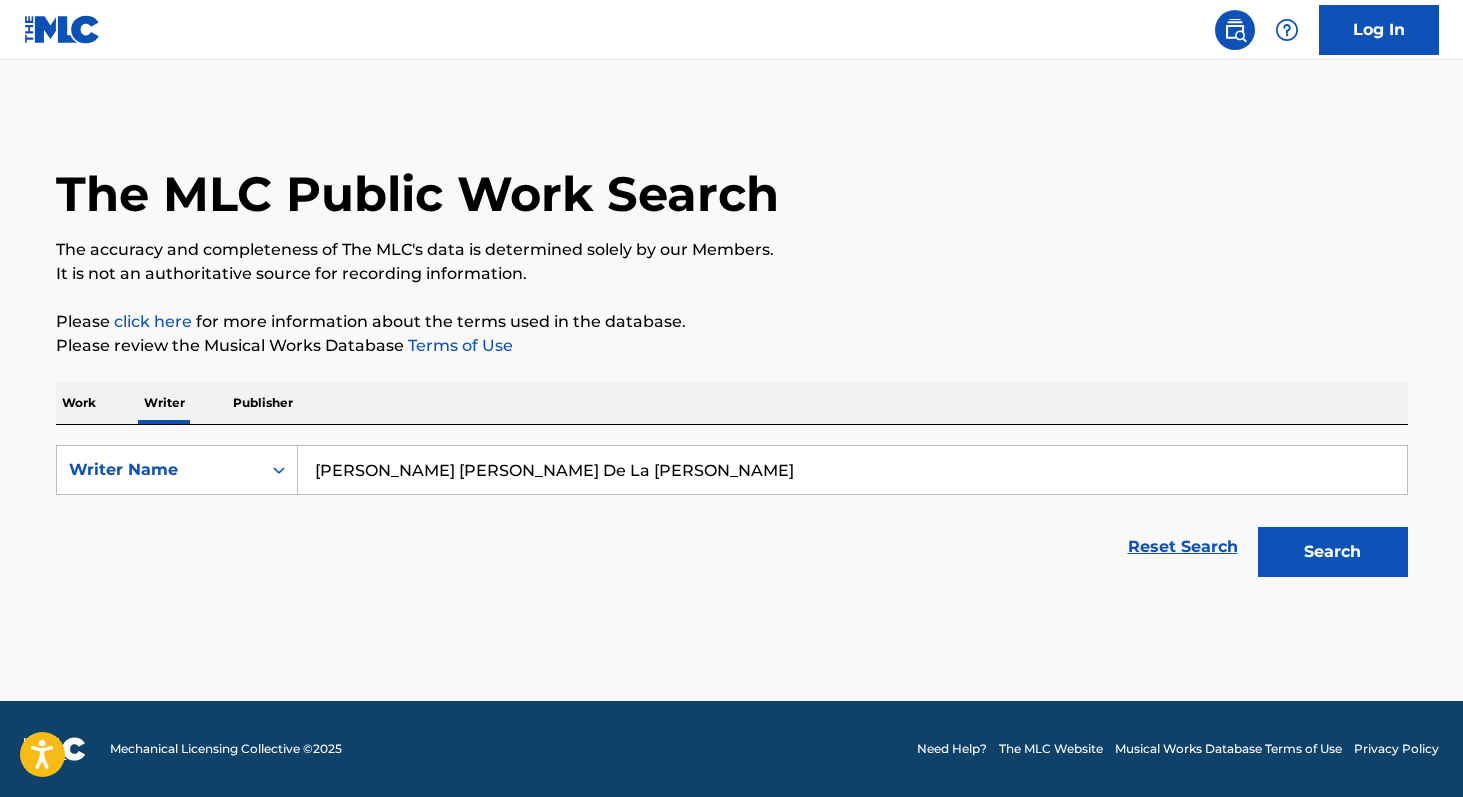 type on "[PERSON_NAME] [PERSON_NAME] De La [PERSON_NAME]" 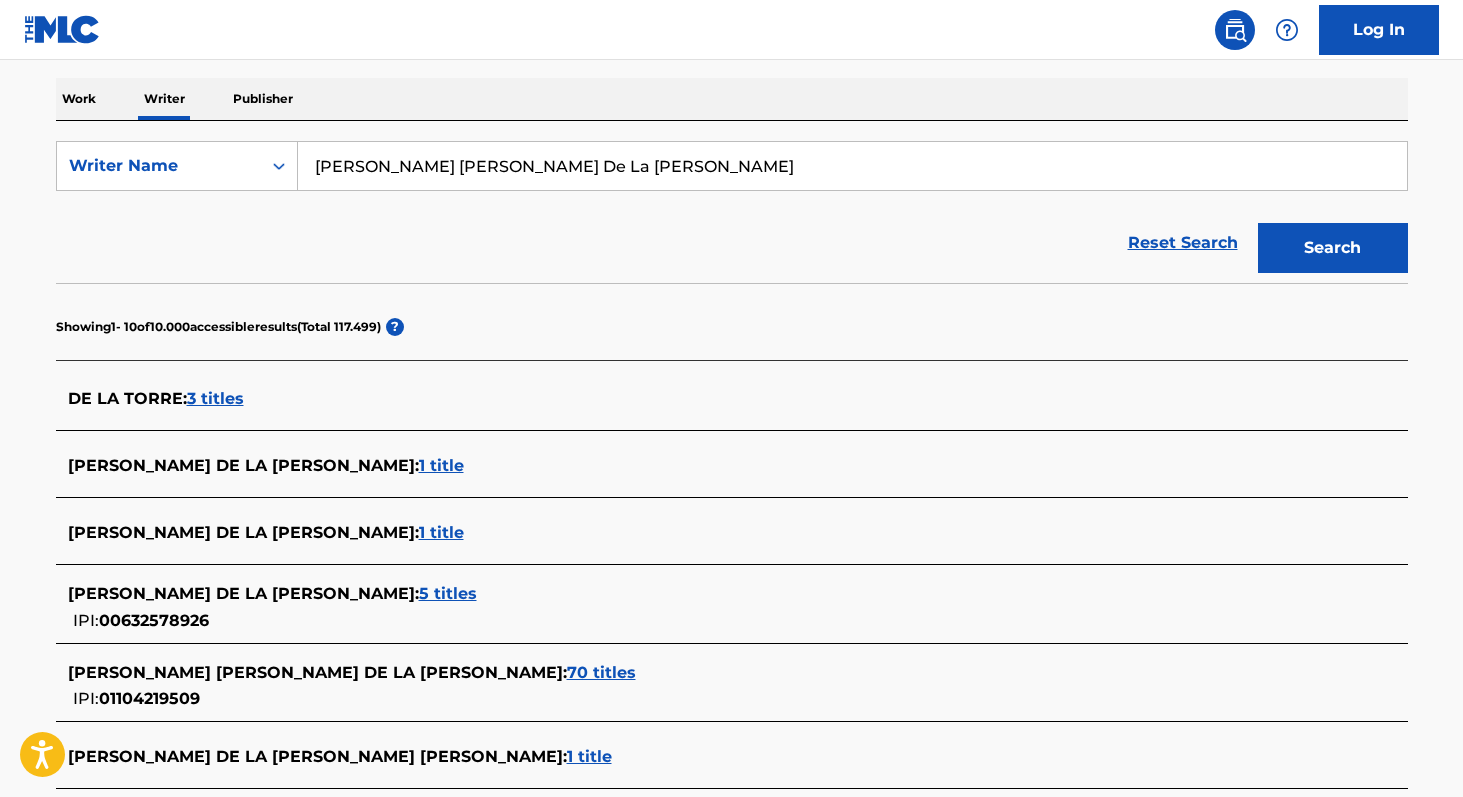 scroll, scrollTop: 331, scrollLeft: 0, axis: vertical 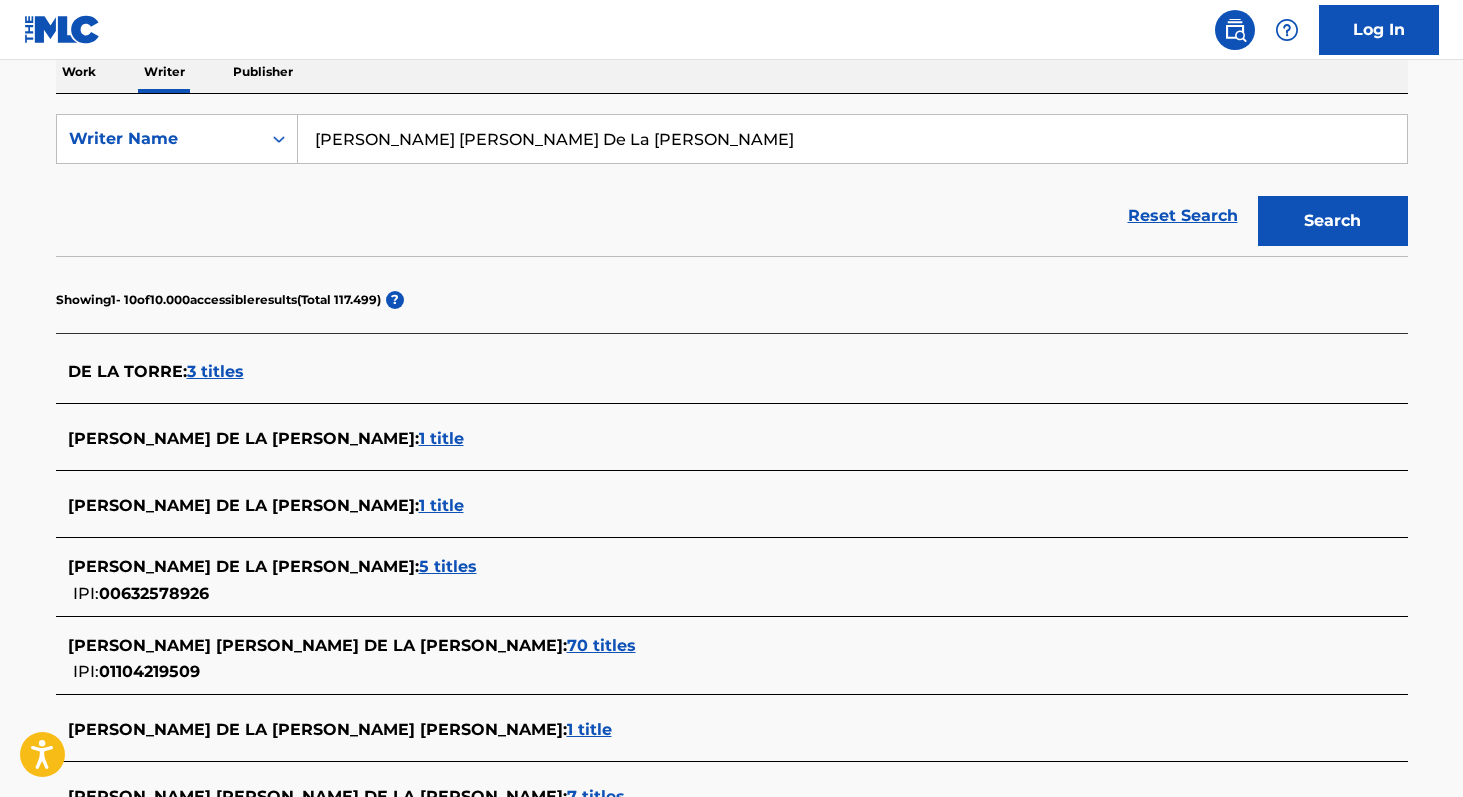click on "70 titles" at bounding box center (601, 645) 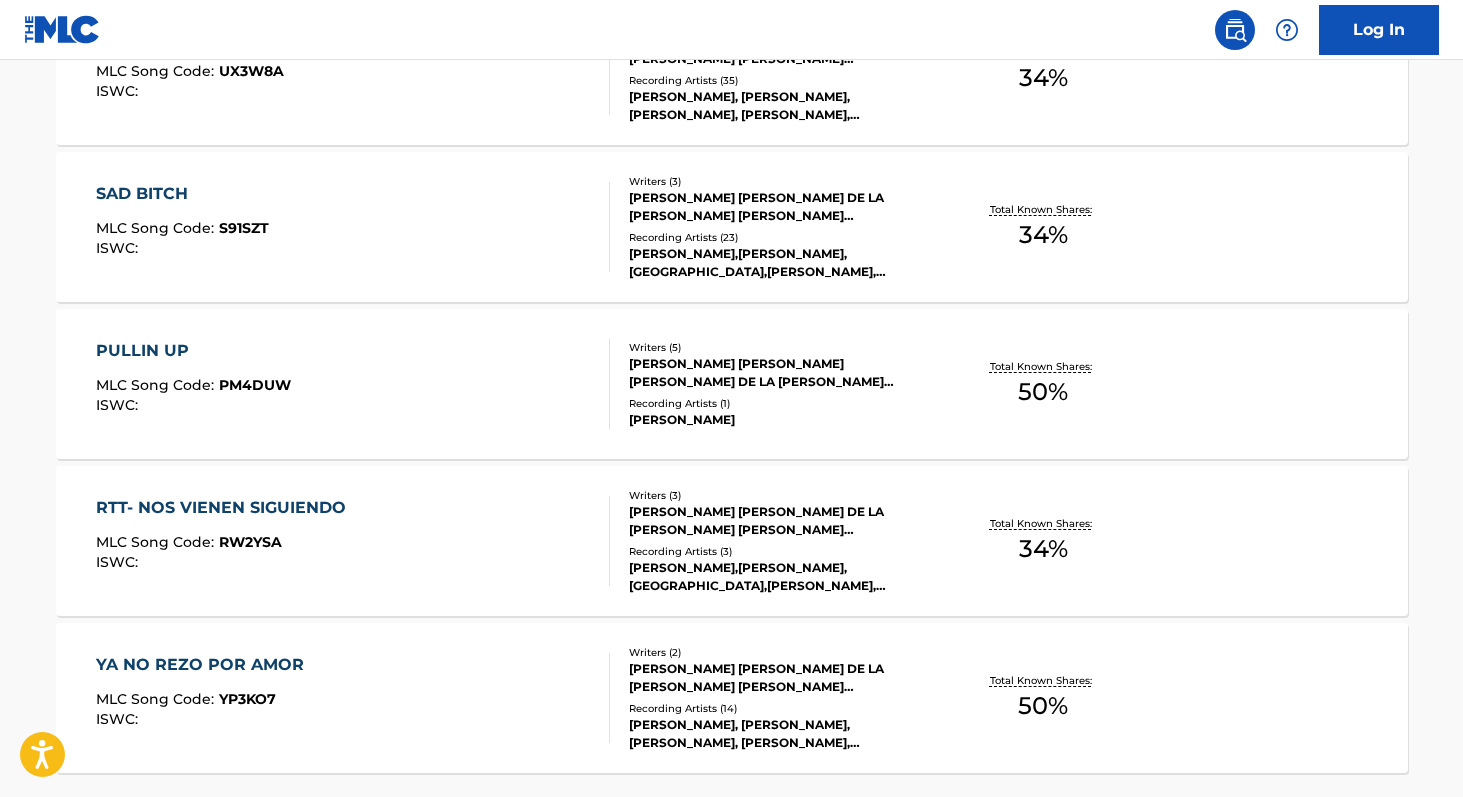 scroll, scrollTop: 1732, scrollLeft: 0, axis: vertical 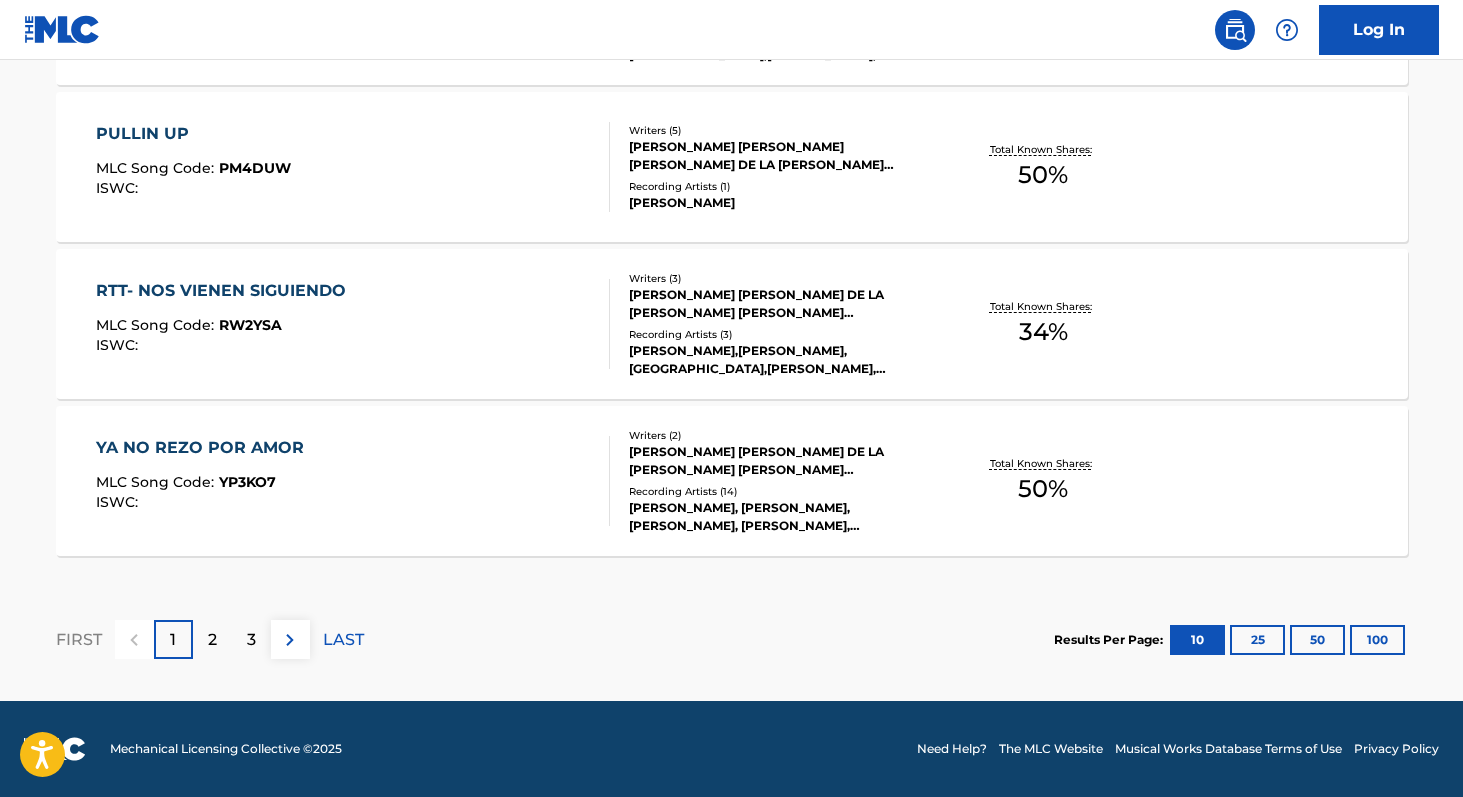 click on "100" at bounding box center (1377, 640) 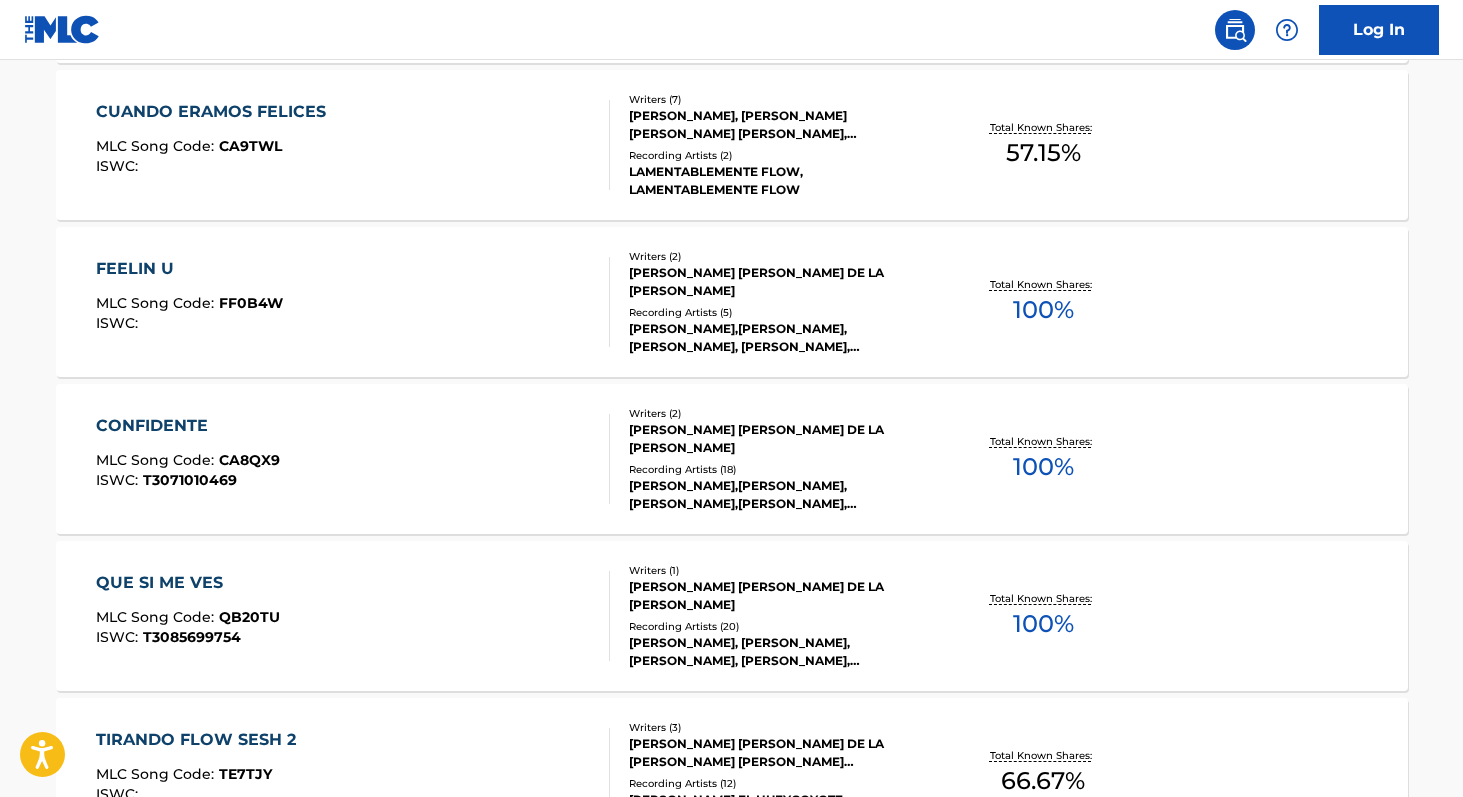 scroll, scrollTop: 5522, scrollLeft: 0, axis: vertical 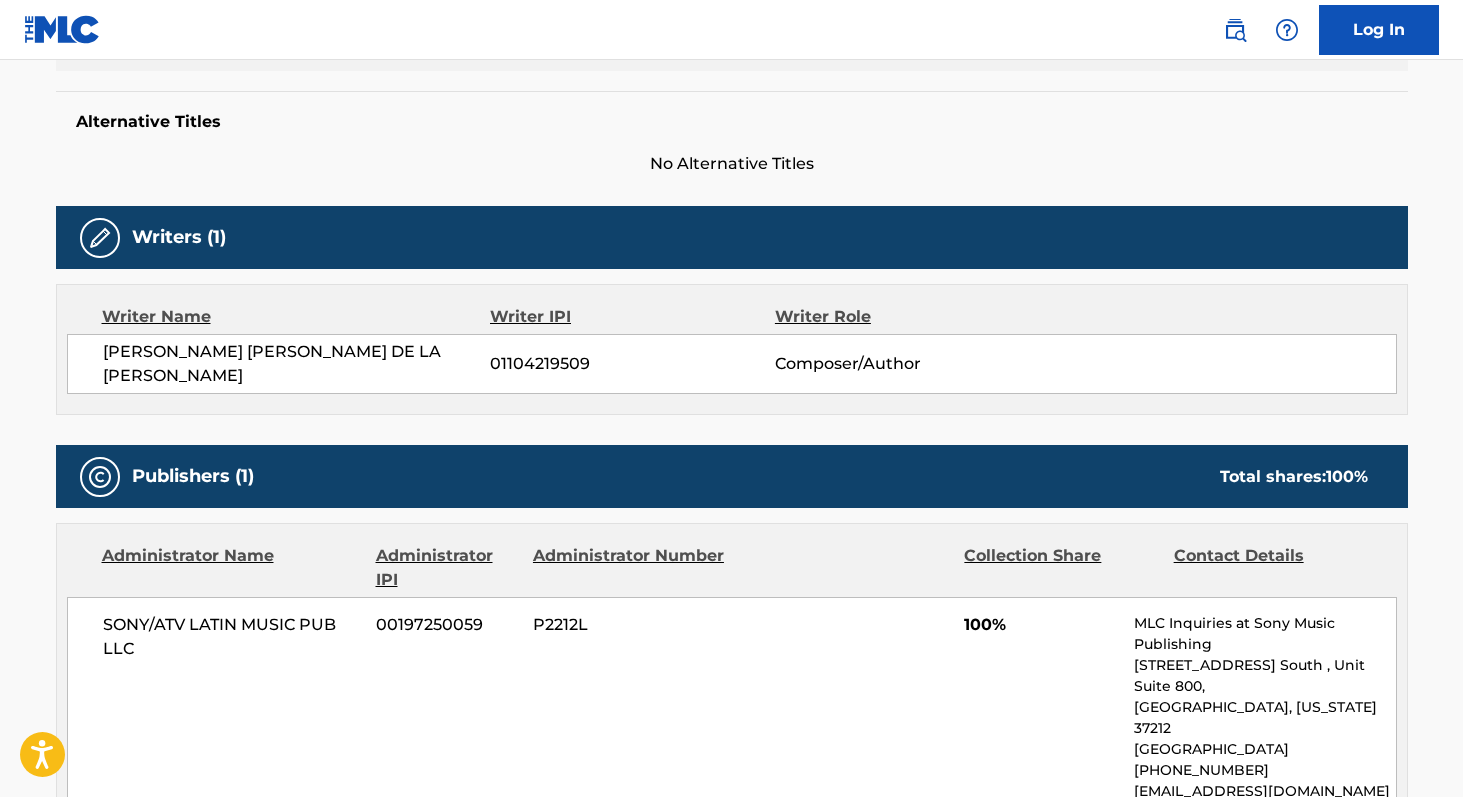 click on "01104219509" at bounding box center [632, 364] 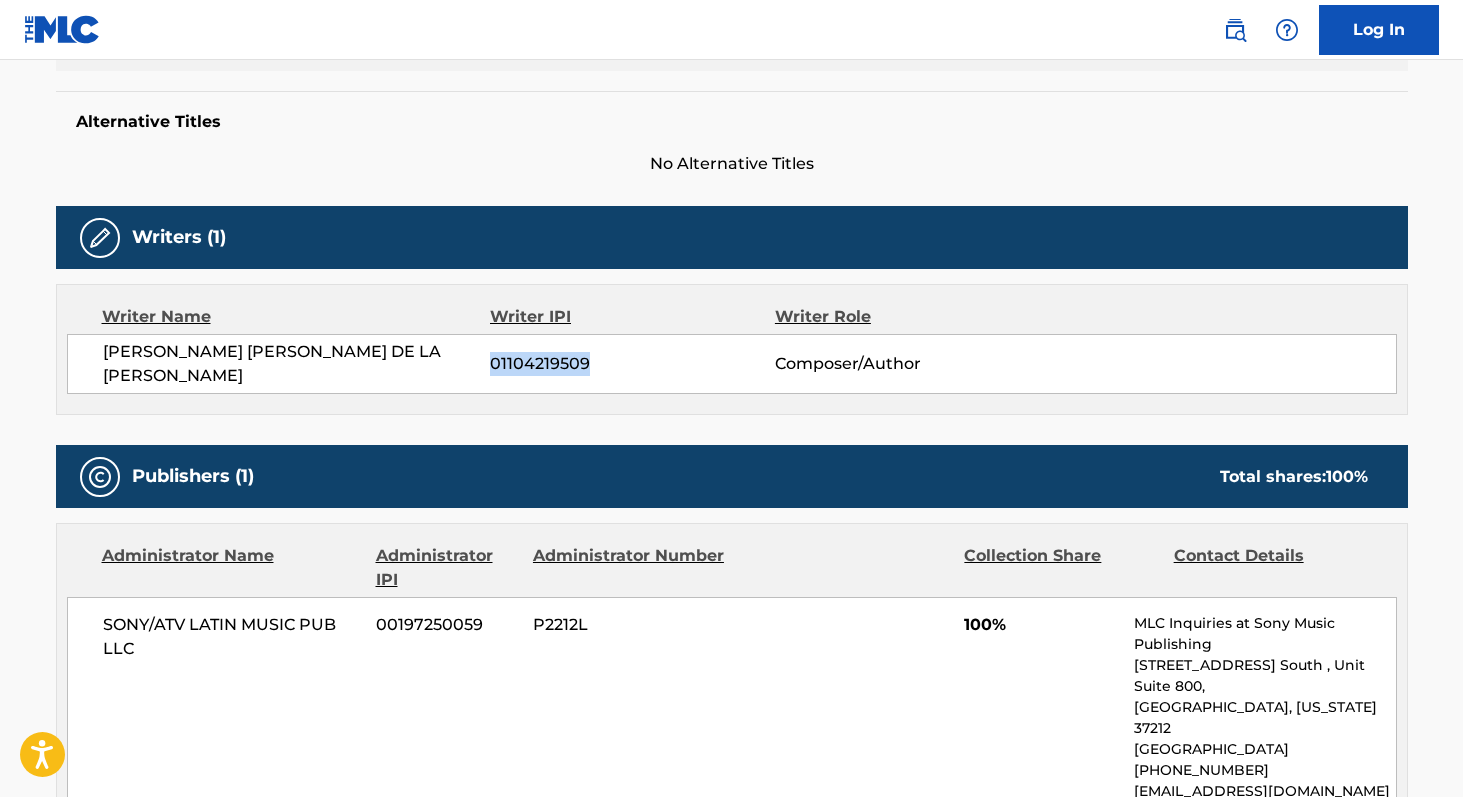 click on "01104219509" at bounding box center (632, 364) 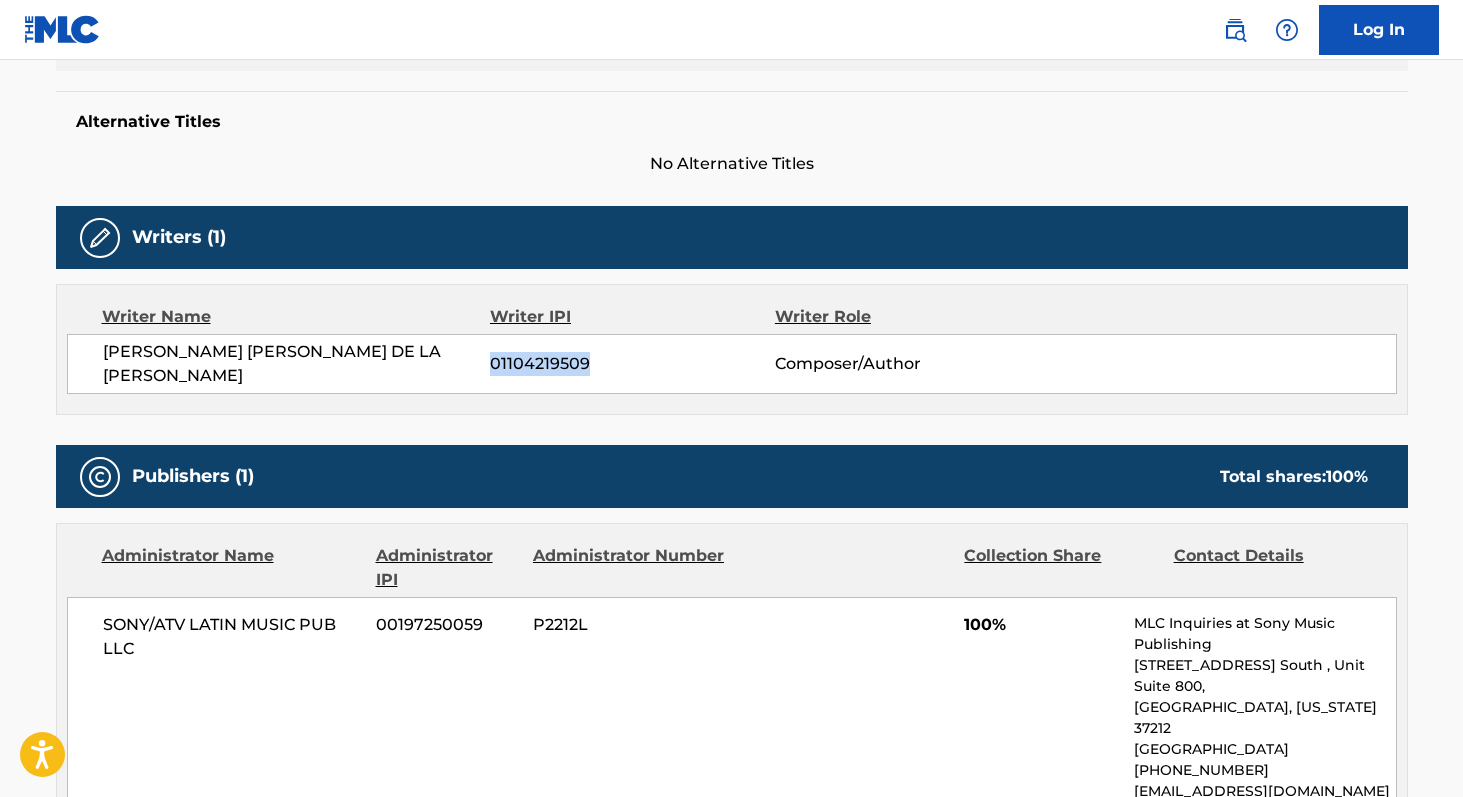 copy on "01104219509" 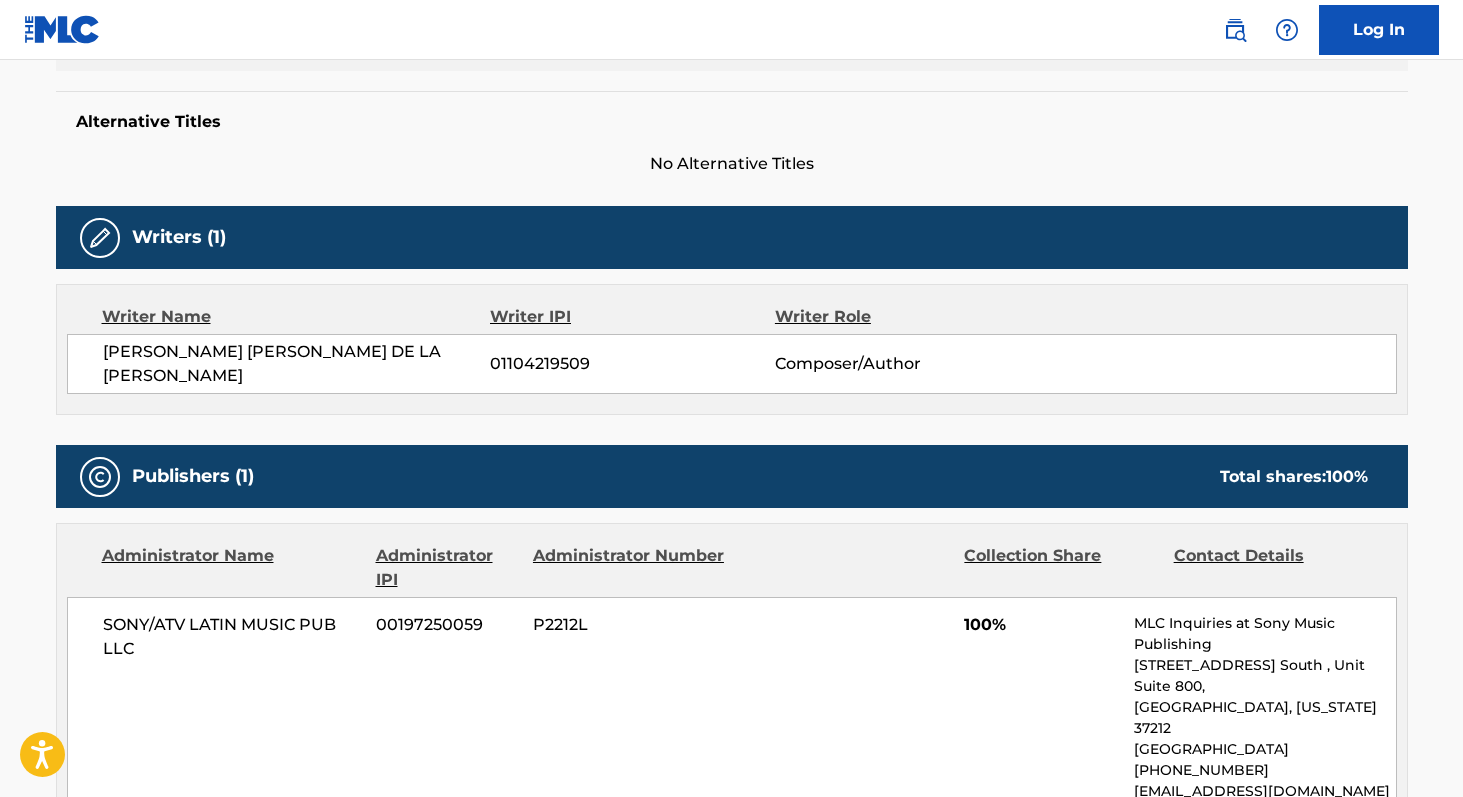 click on "[PERSON_NAME] [PERSON_NAME] DE LA [PERSON_NAME]" at bounding box center [297, 364] 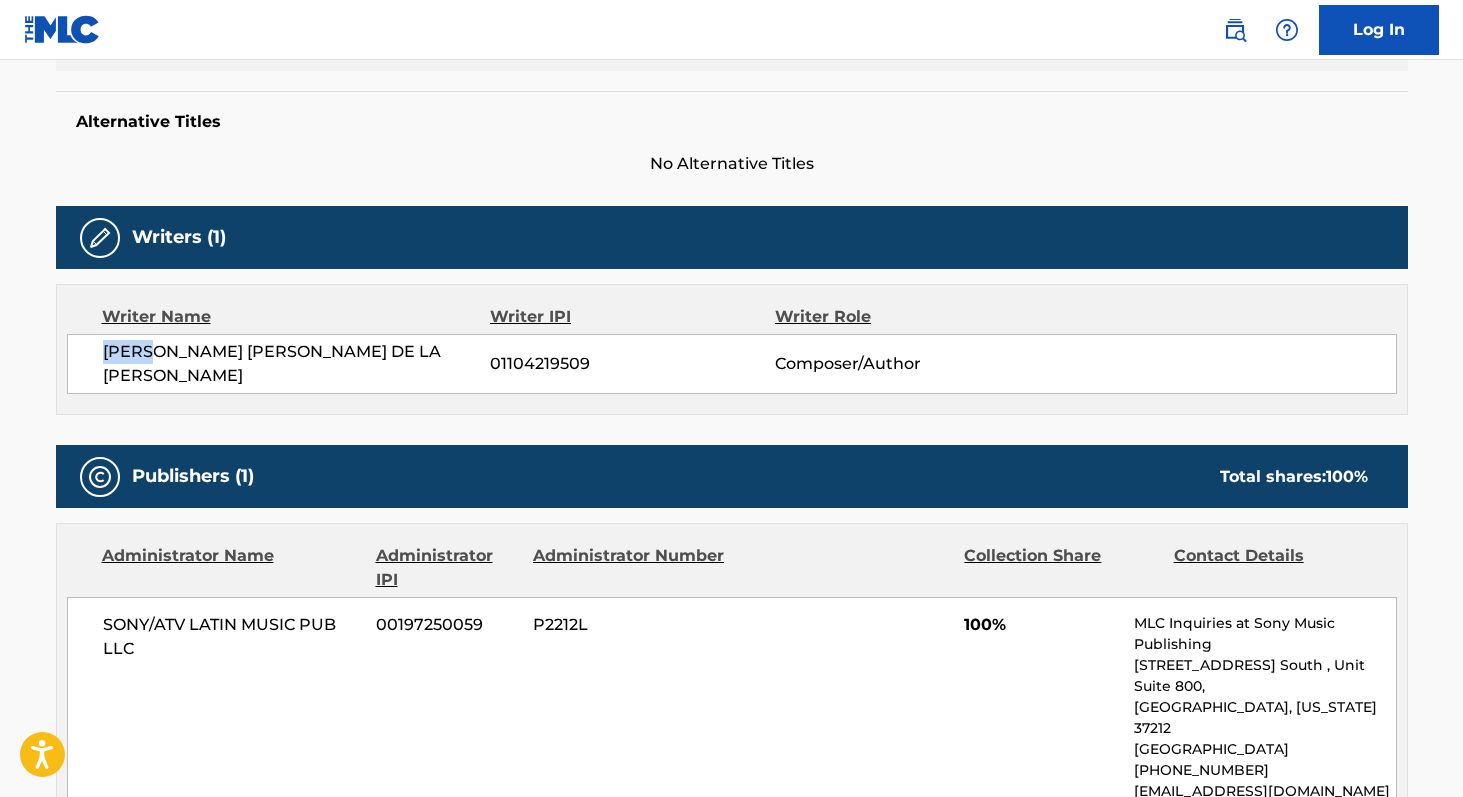 click on "[PERSON_NAME] [PERSON_NAME] DE LA [PERSON_NAME]" at bounding box center (297, 364) 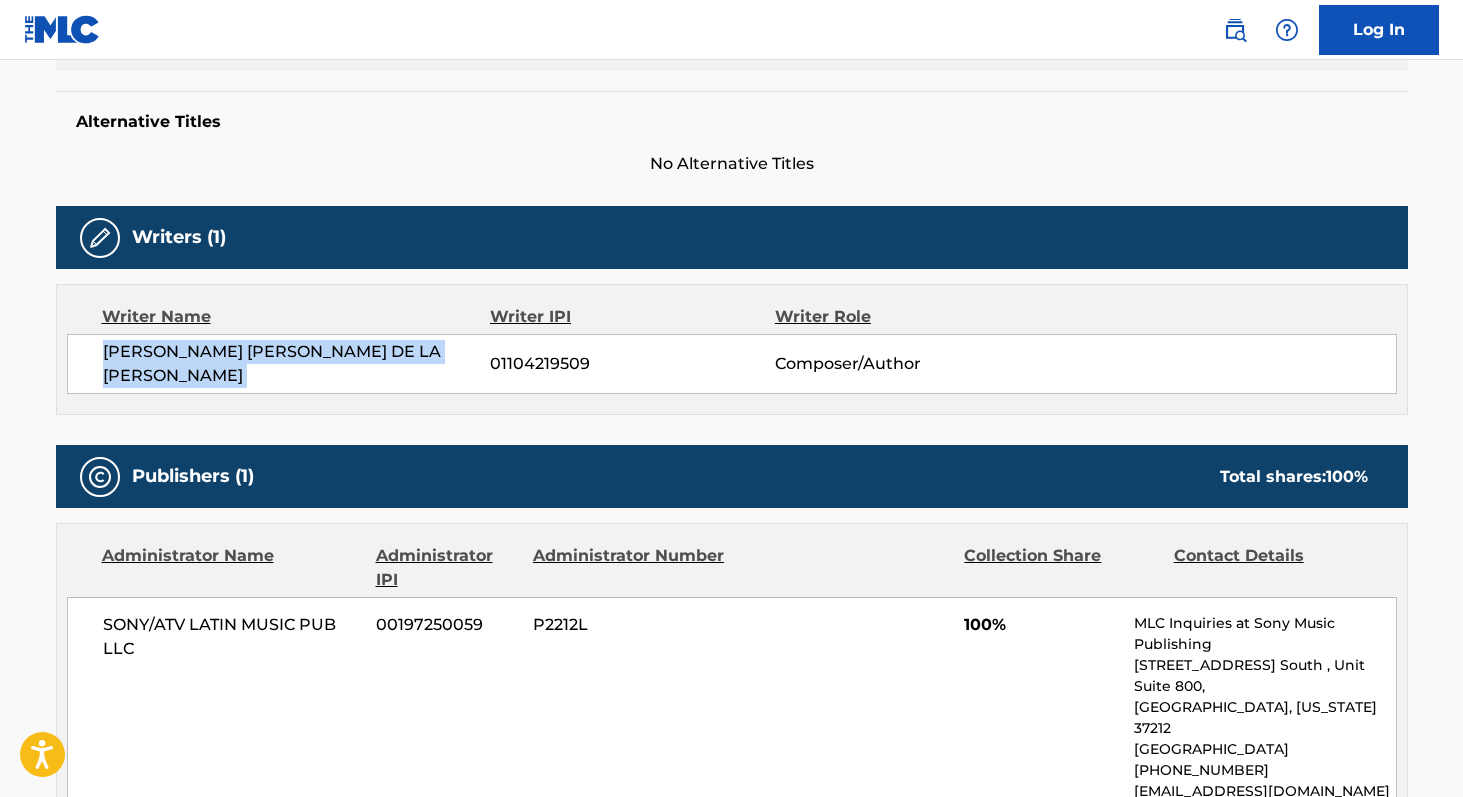 click on "[PERSON_NAME] [PERSON_NAME] DE LA [PERSON_NAME]" at bounding box center [297, 364] 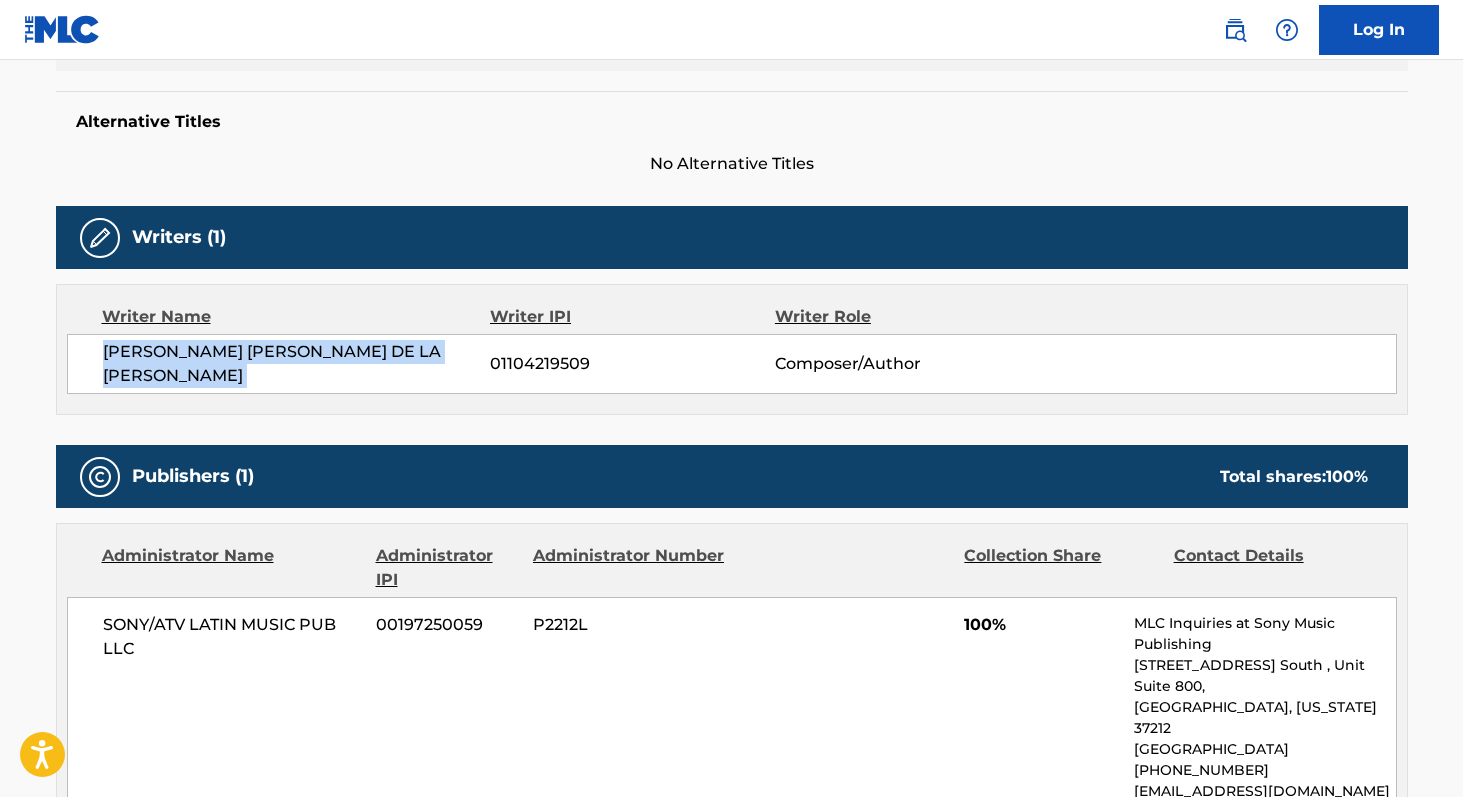 copy on "[PERSON_NAME] [PERSON_NAME] DE LA [PERSON_NAME]" 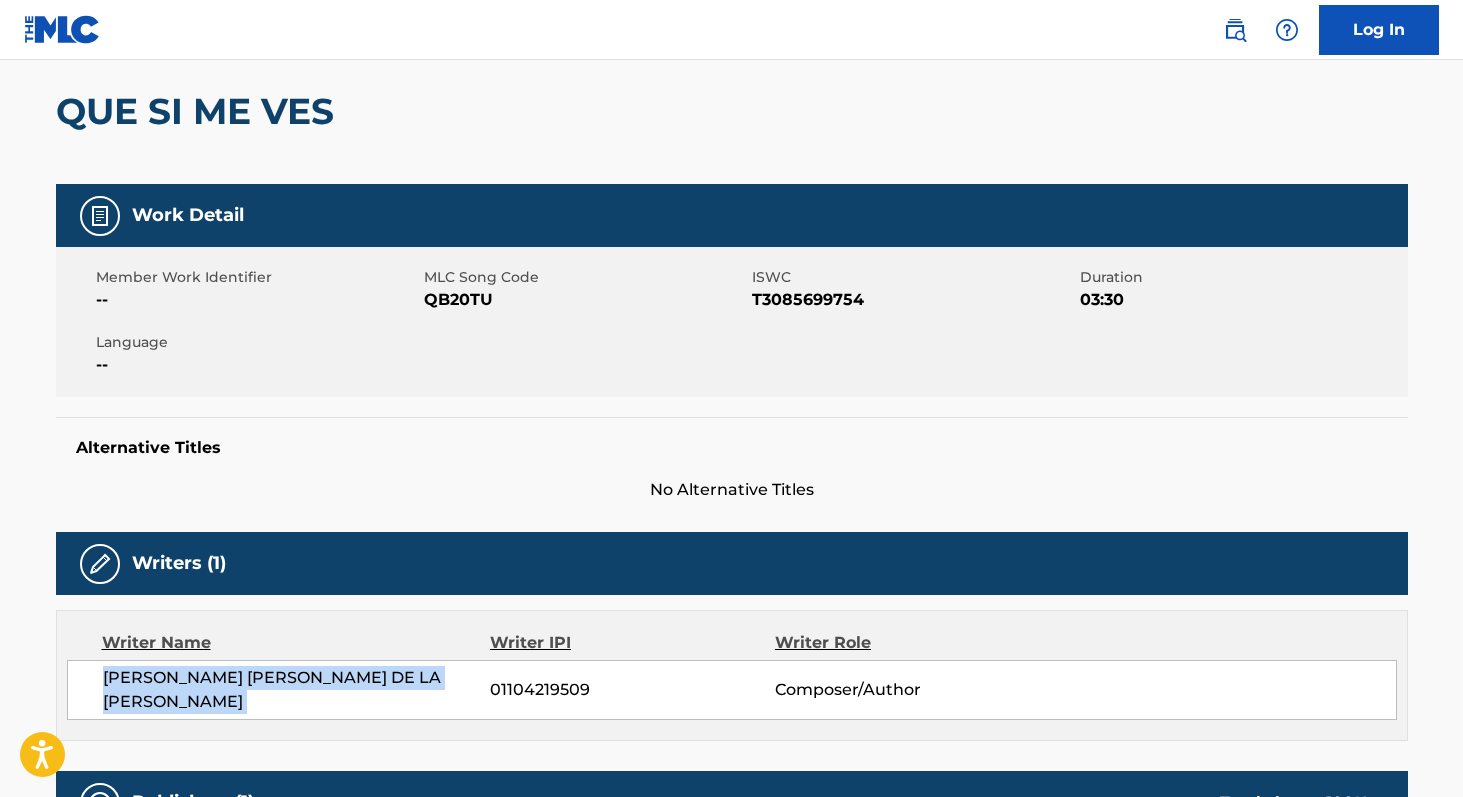 scroll, scrollTop: 0, scrollLeft: 0, axis: both 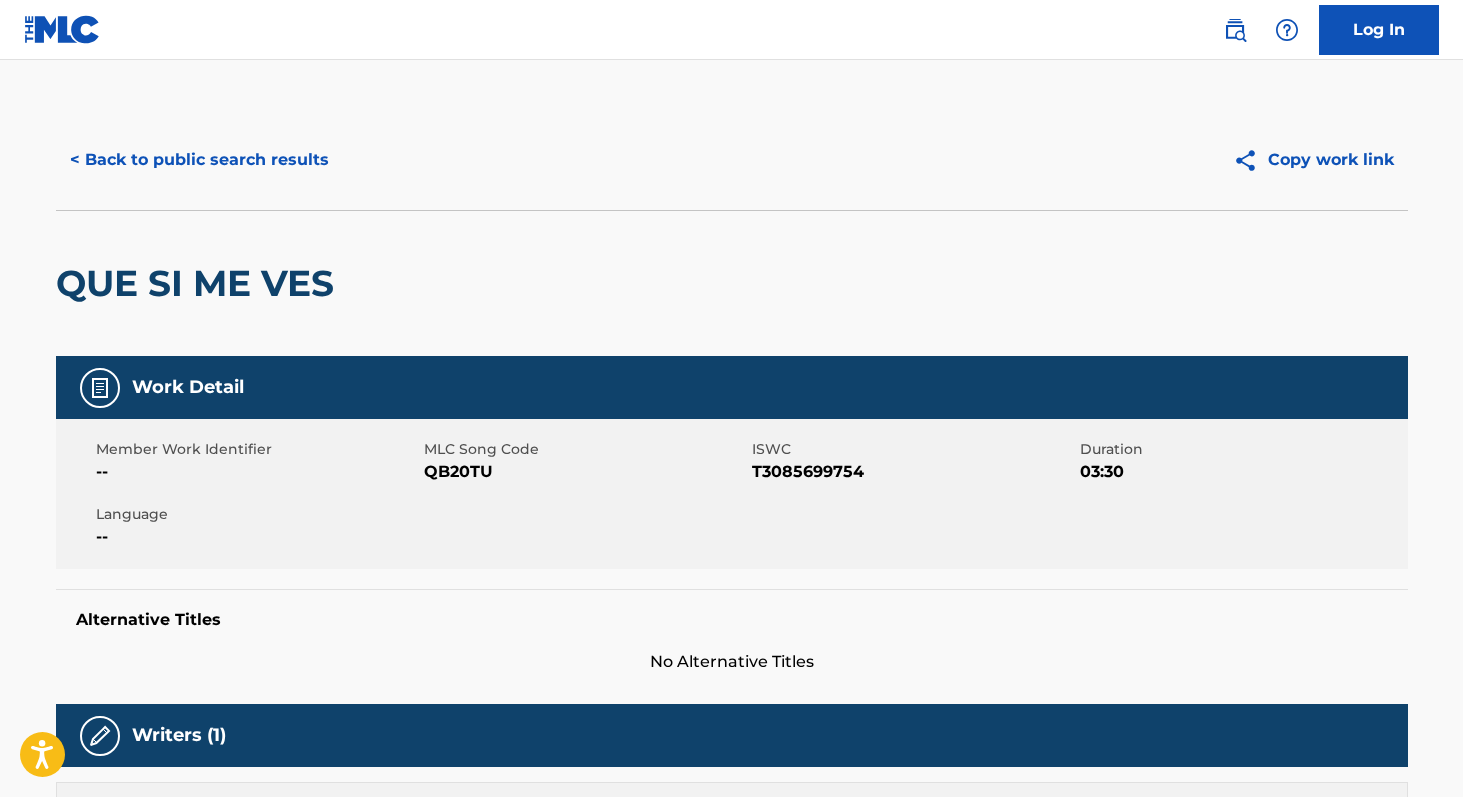 click on "QB20TU" at bounding box center (585, 472) 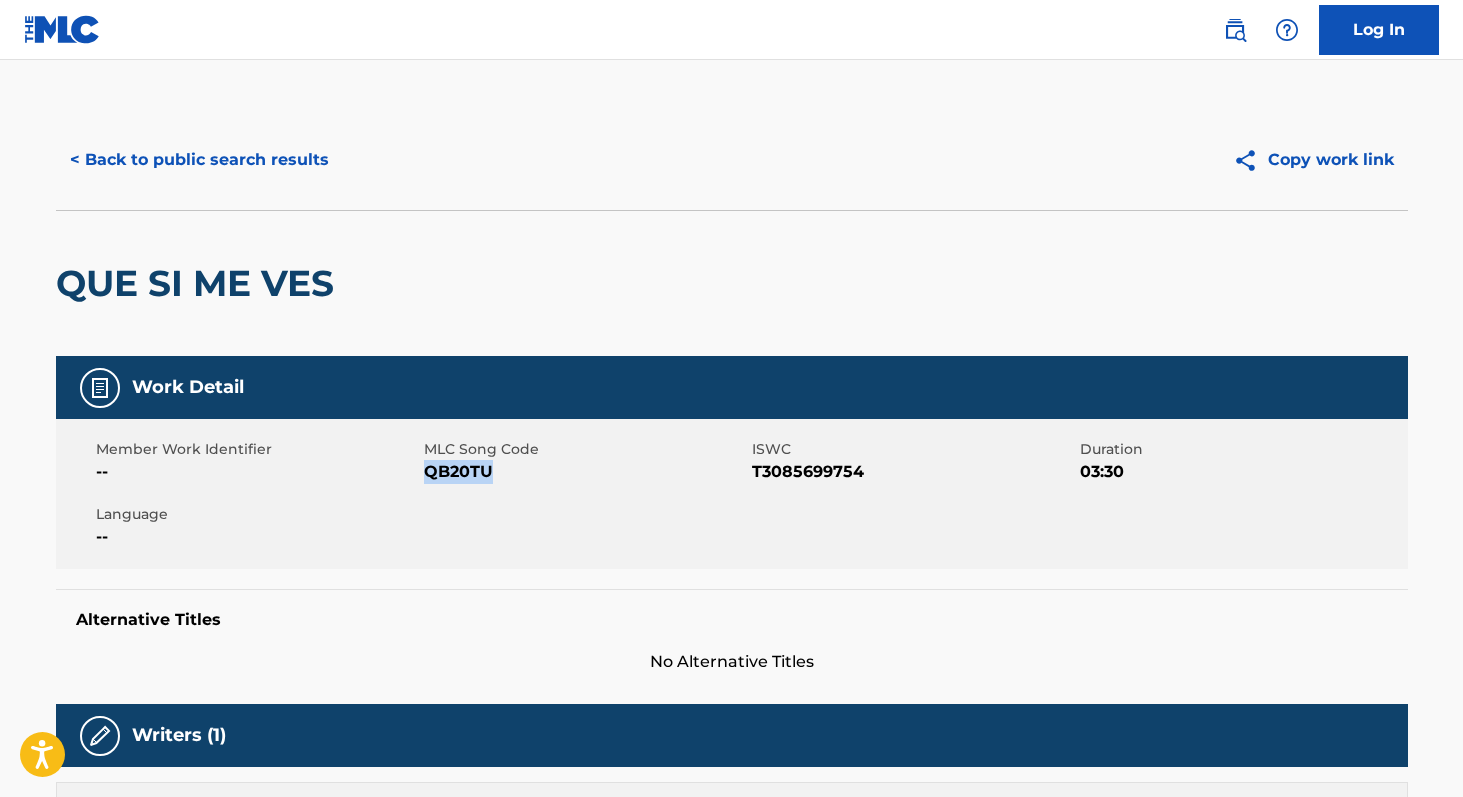 click on "QB20TU" at bounding box center (585, 472) 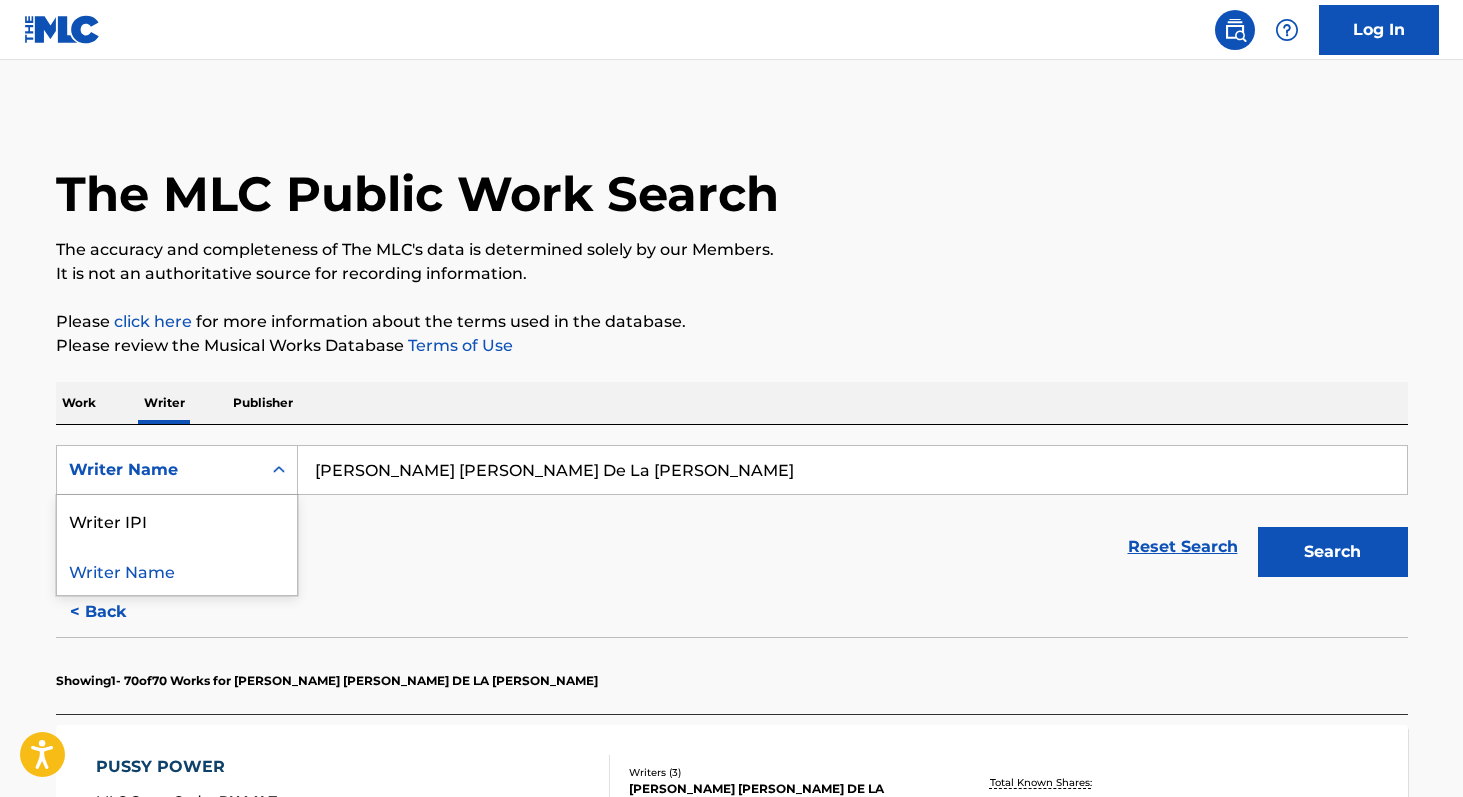 click on "Writer Name" at bounding box center (159, 470) 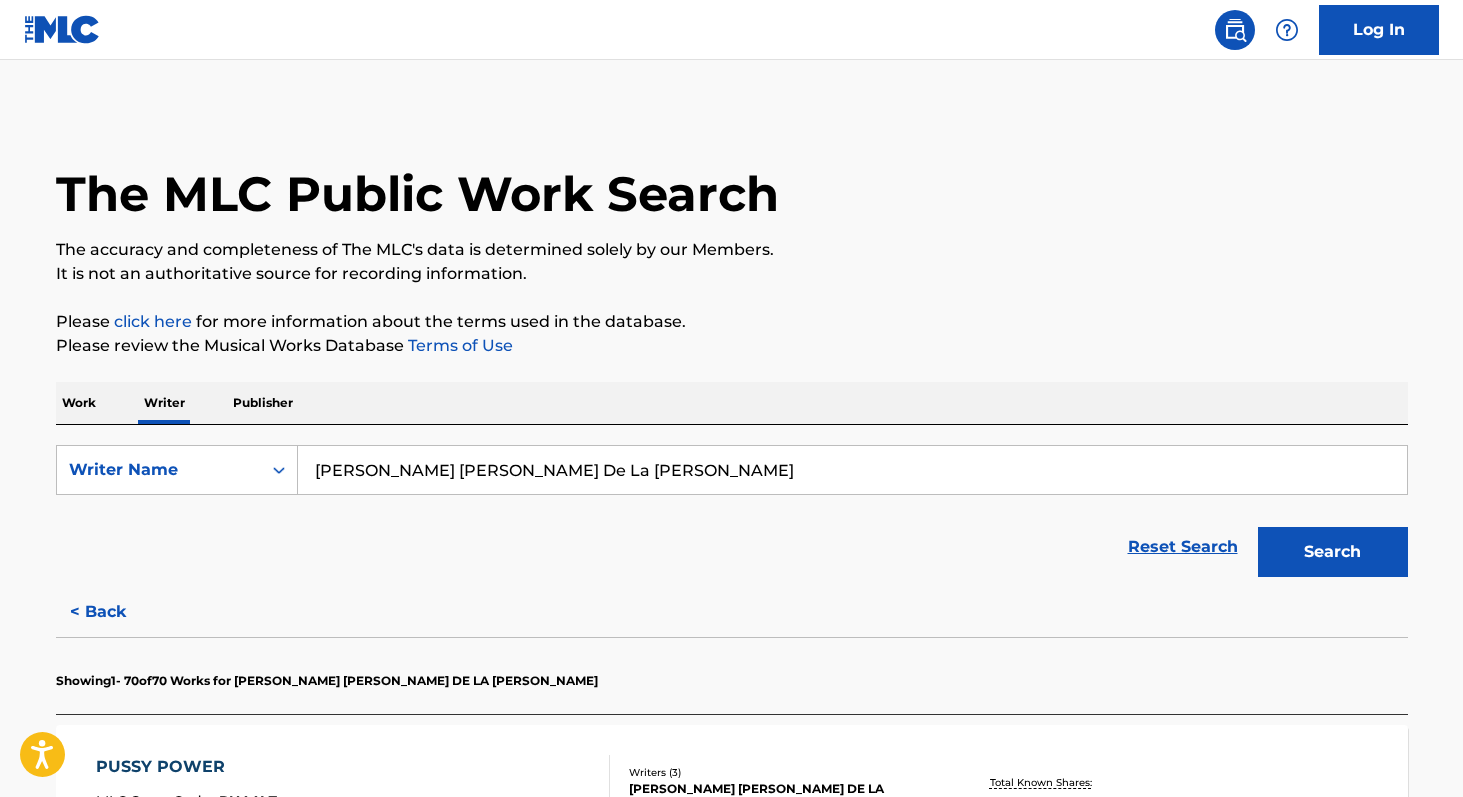 click on "Writer Name" at bounding box center [159, 470] 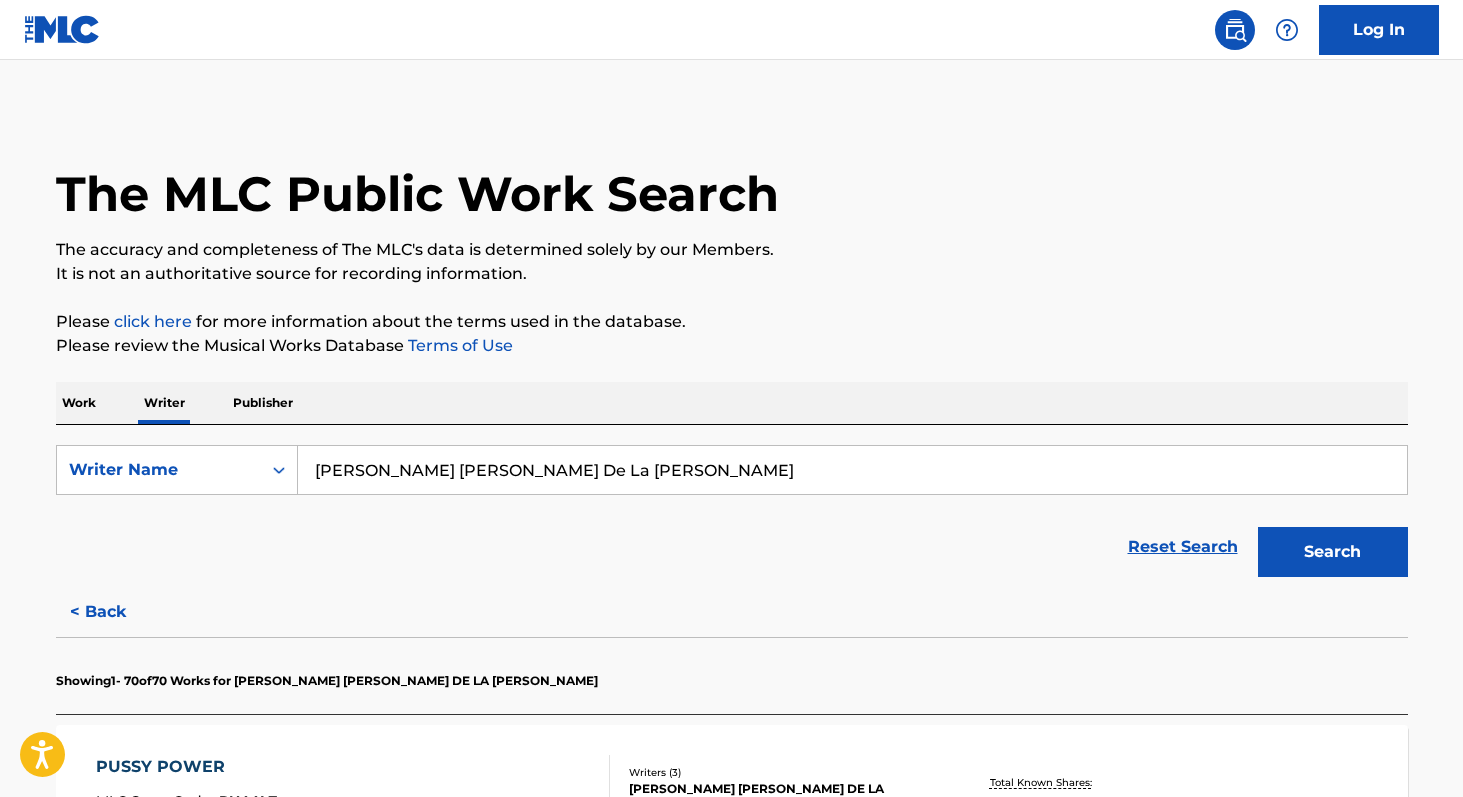 click on "Work" at bounding box center (79, 403) 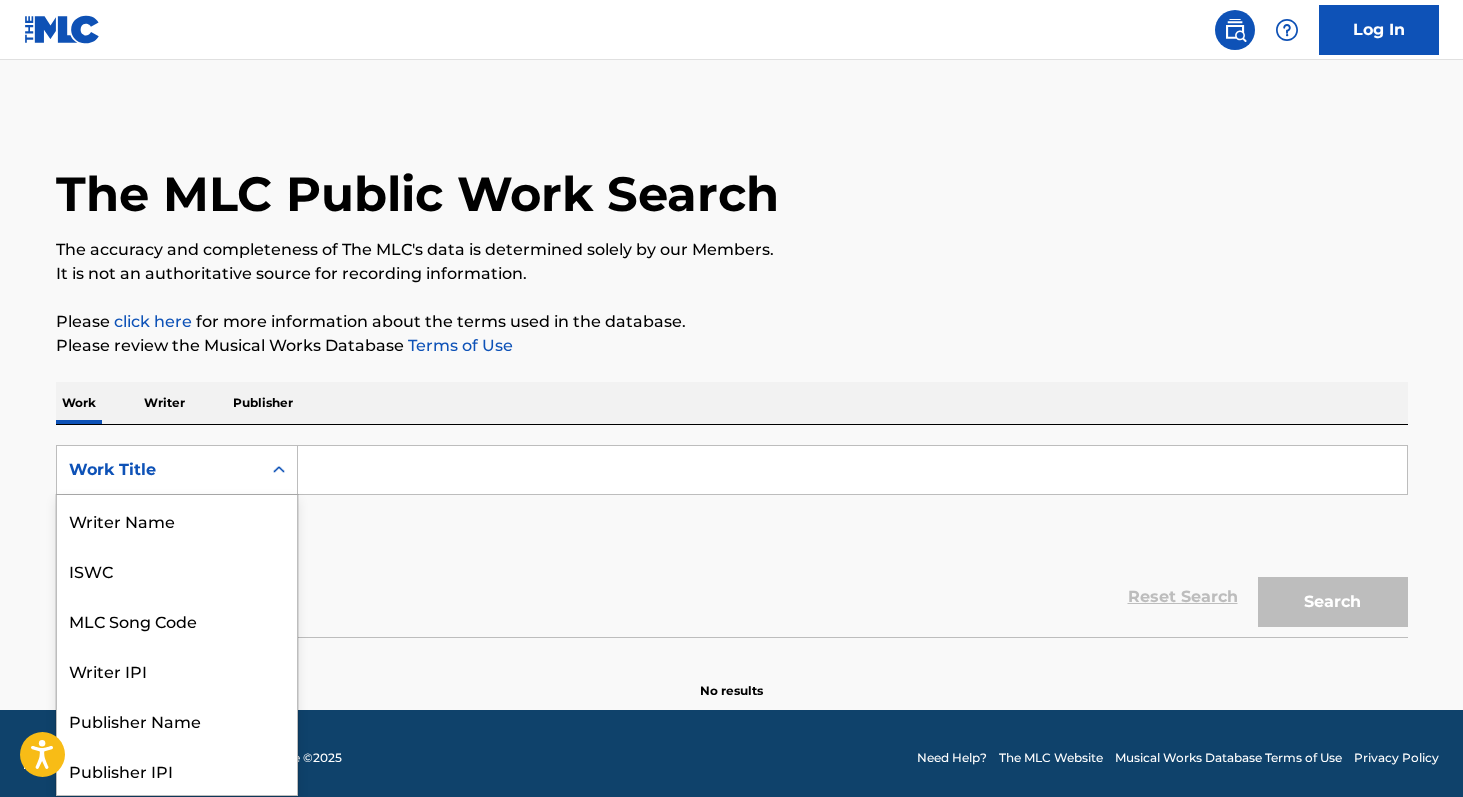 click on "Work Title" at bounding box center [159, 470] 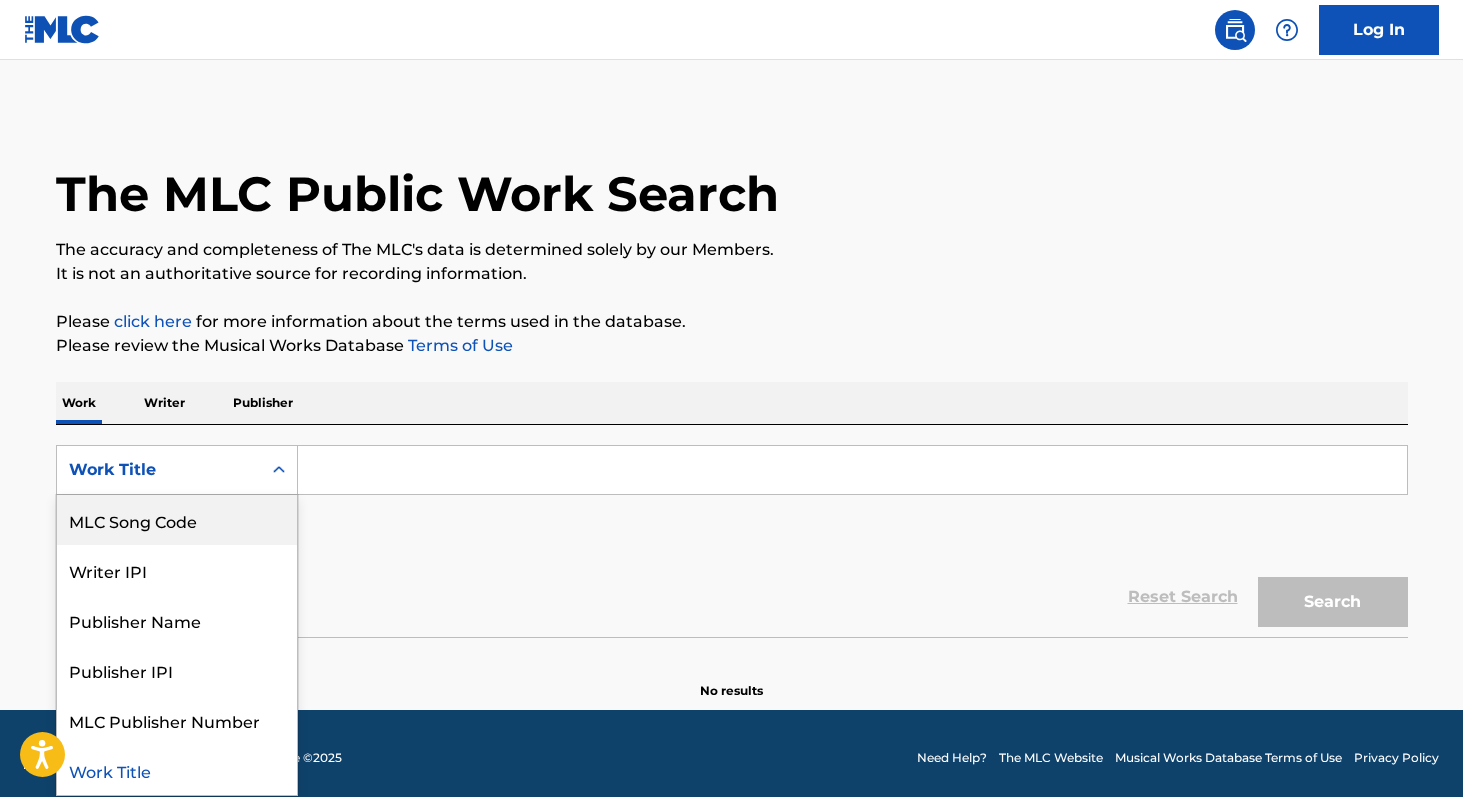 click on "MLC Song Code" at bounding box center (177, 520) 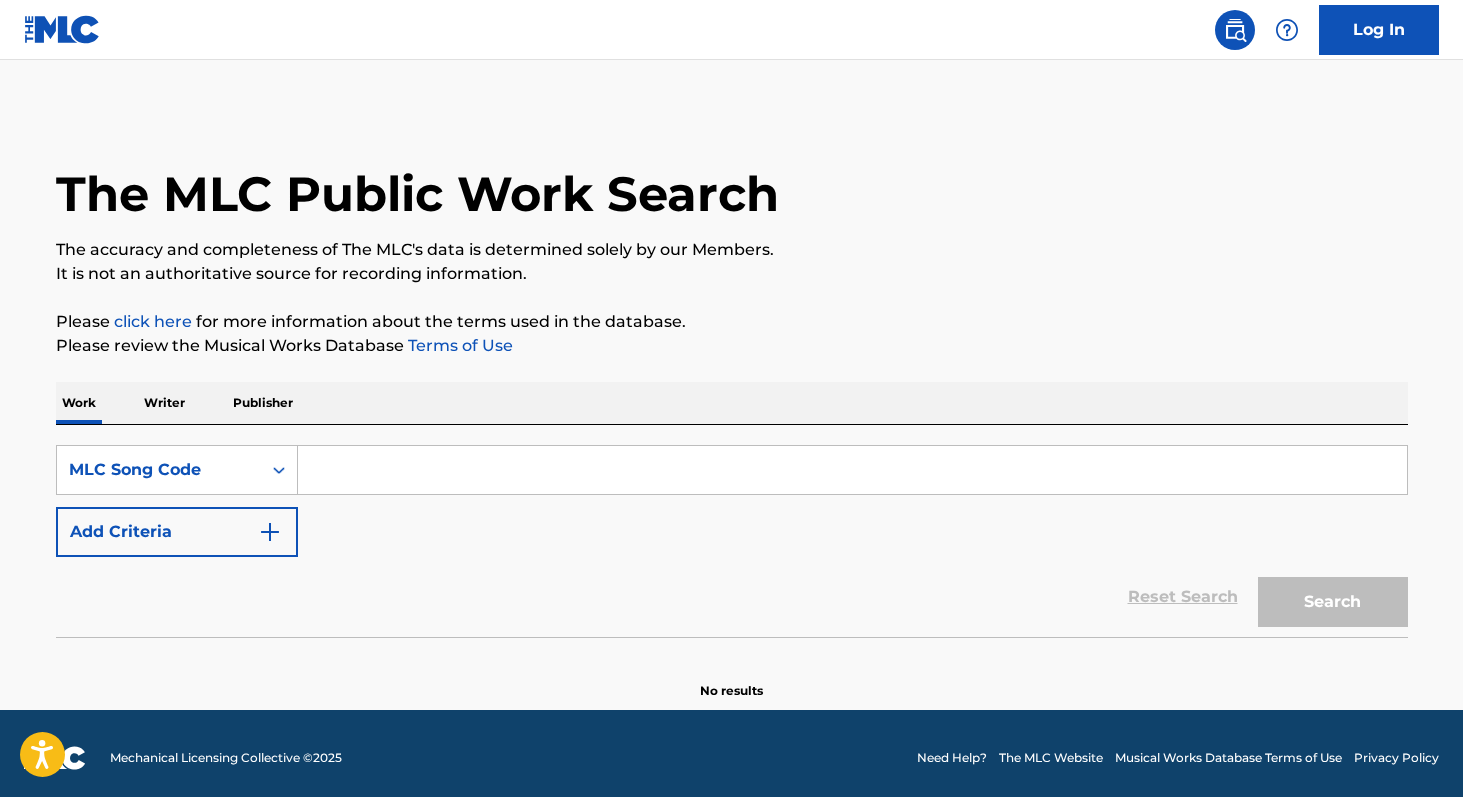 click at bounding box center [852, 470] 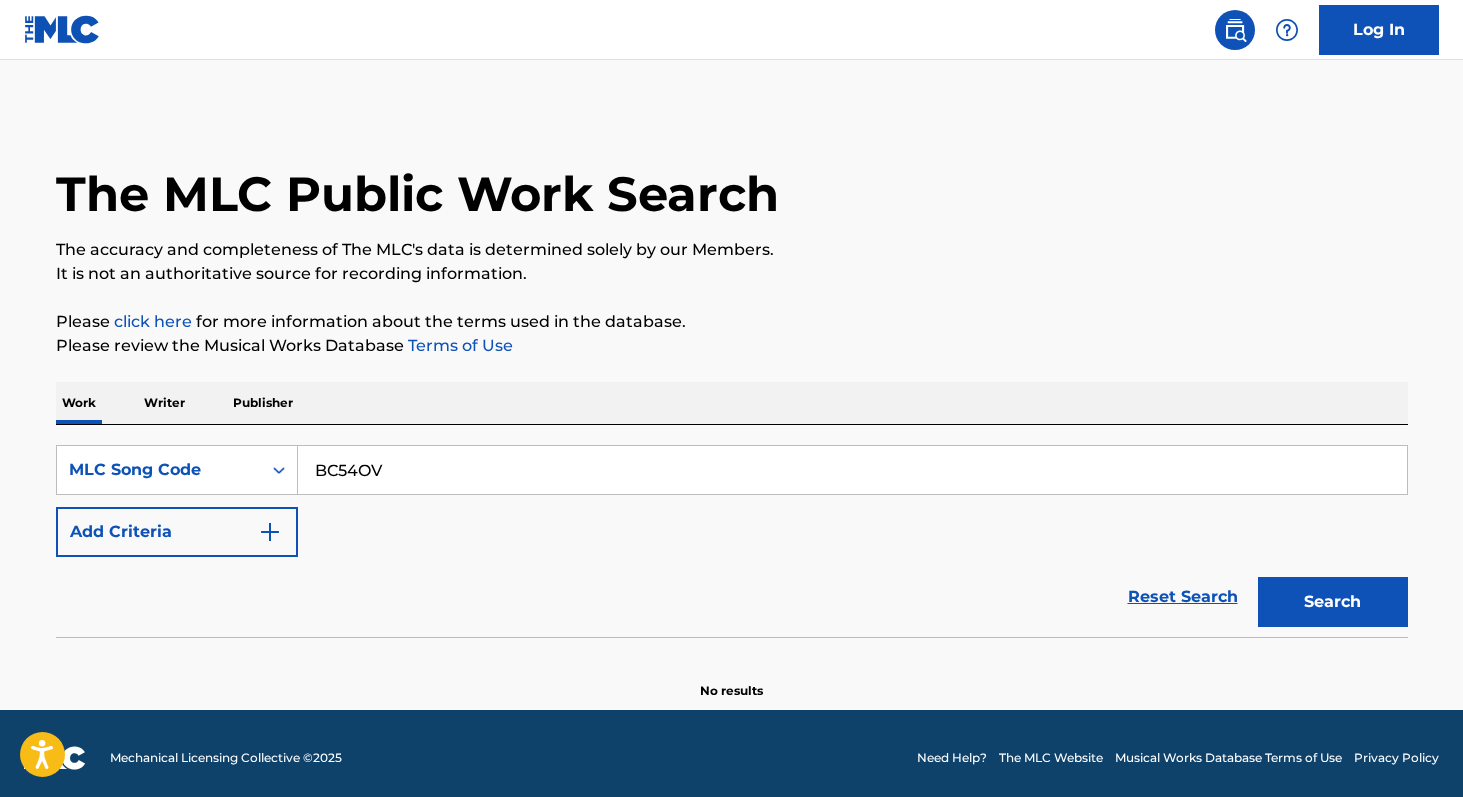 type on "BC54OV" 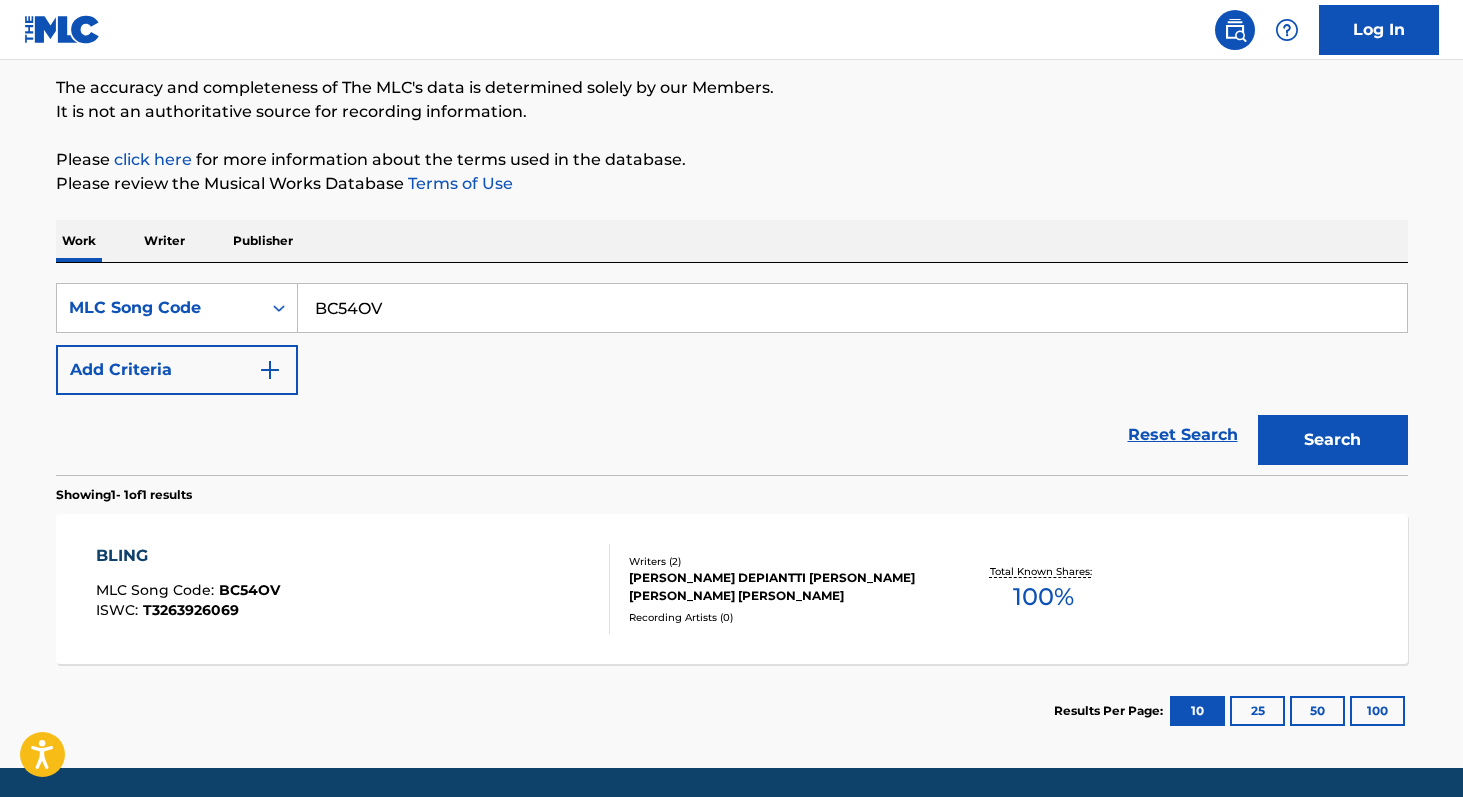 scroll, scrollTop: 175, scrollLeft: 0, axis: vertical 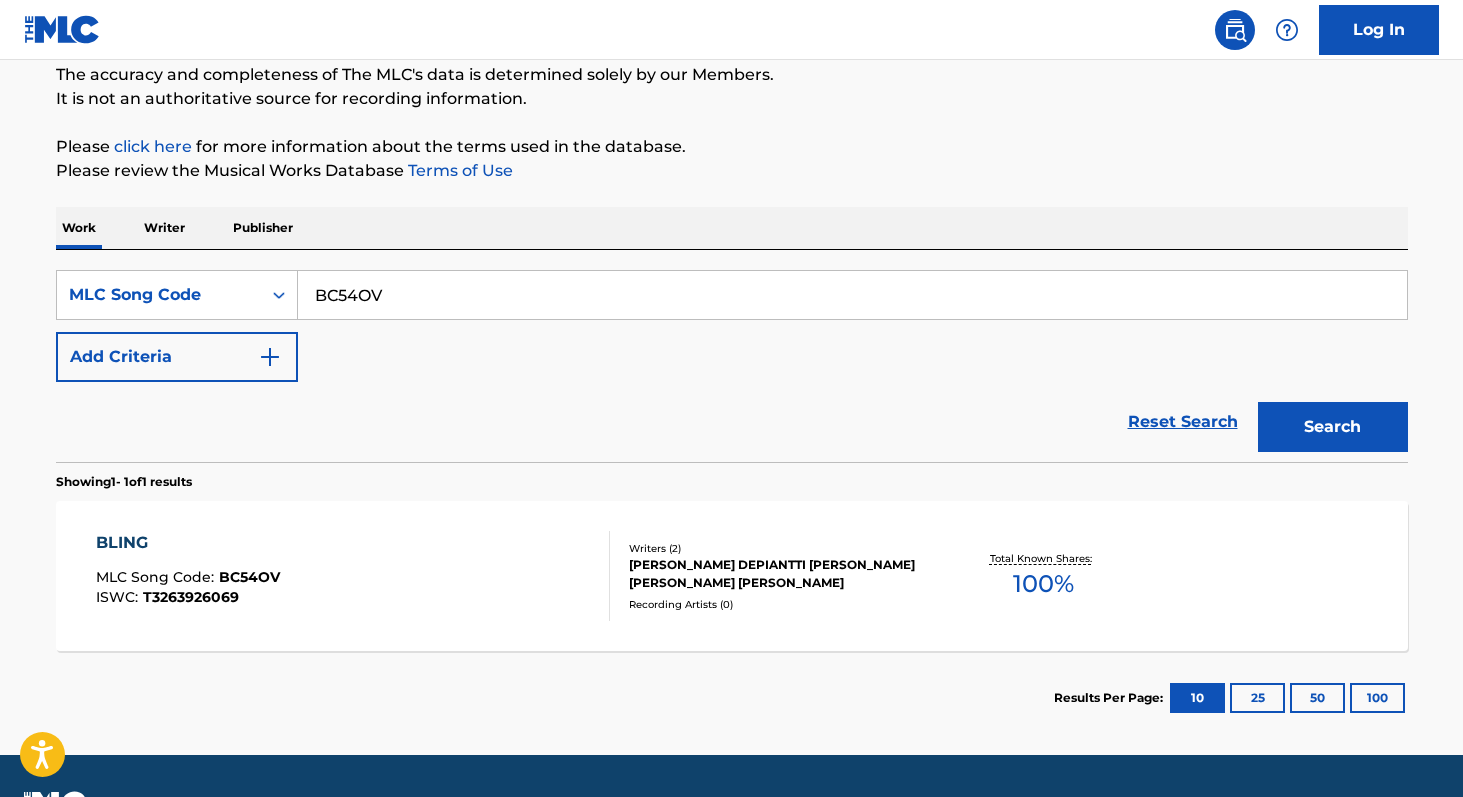 click on "100 %" at bounding box center [1043, 584] 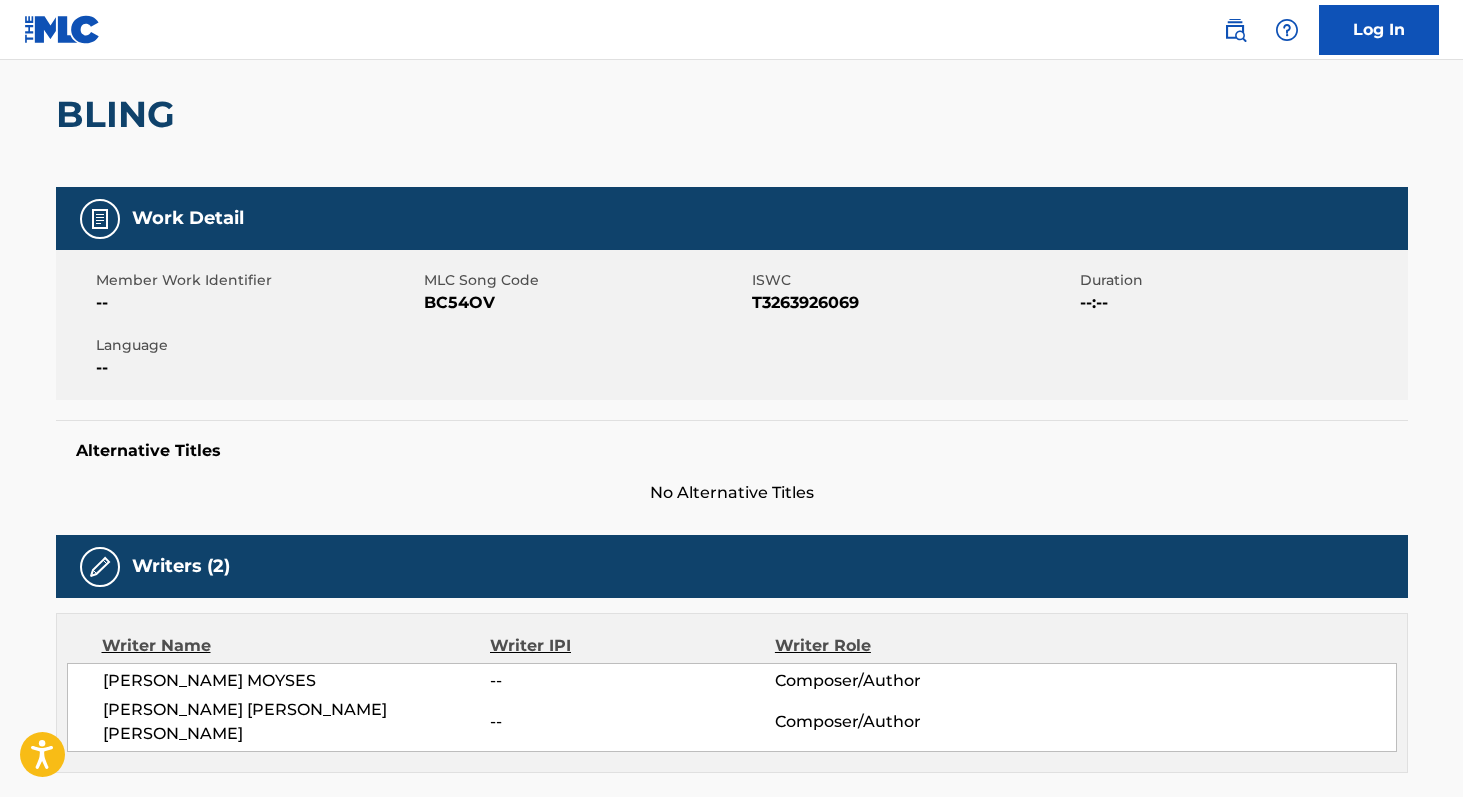 scroll, scrollTop: 0, scrollLeft: 0, axis: both 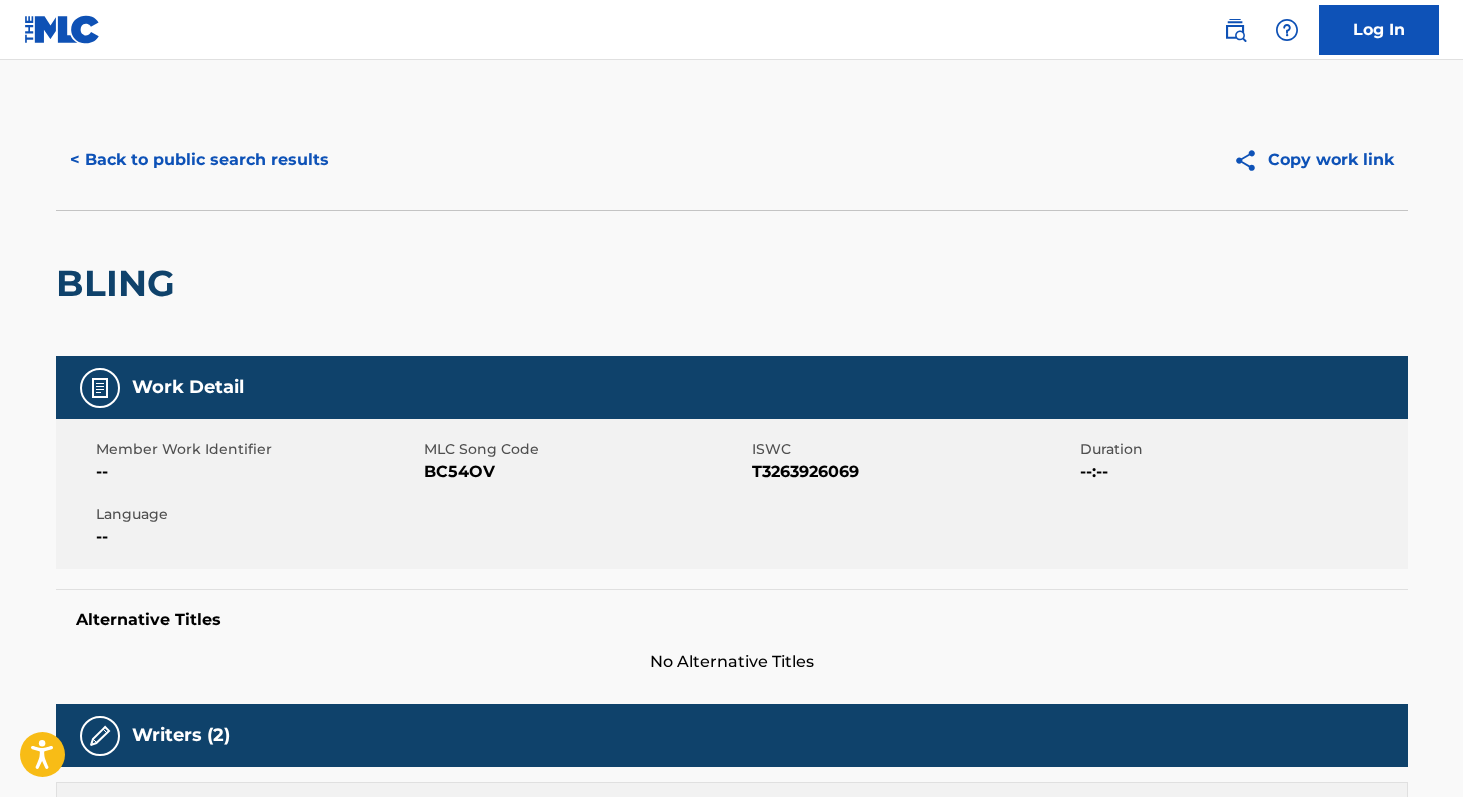 click on "< Back to public search results" at bounding box center [199, 160] 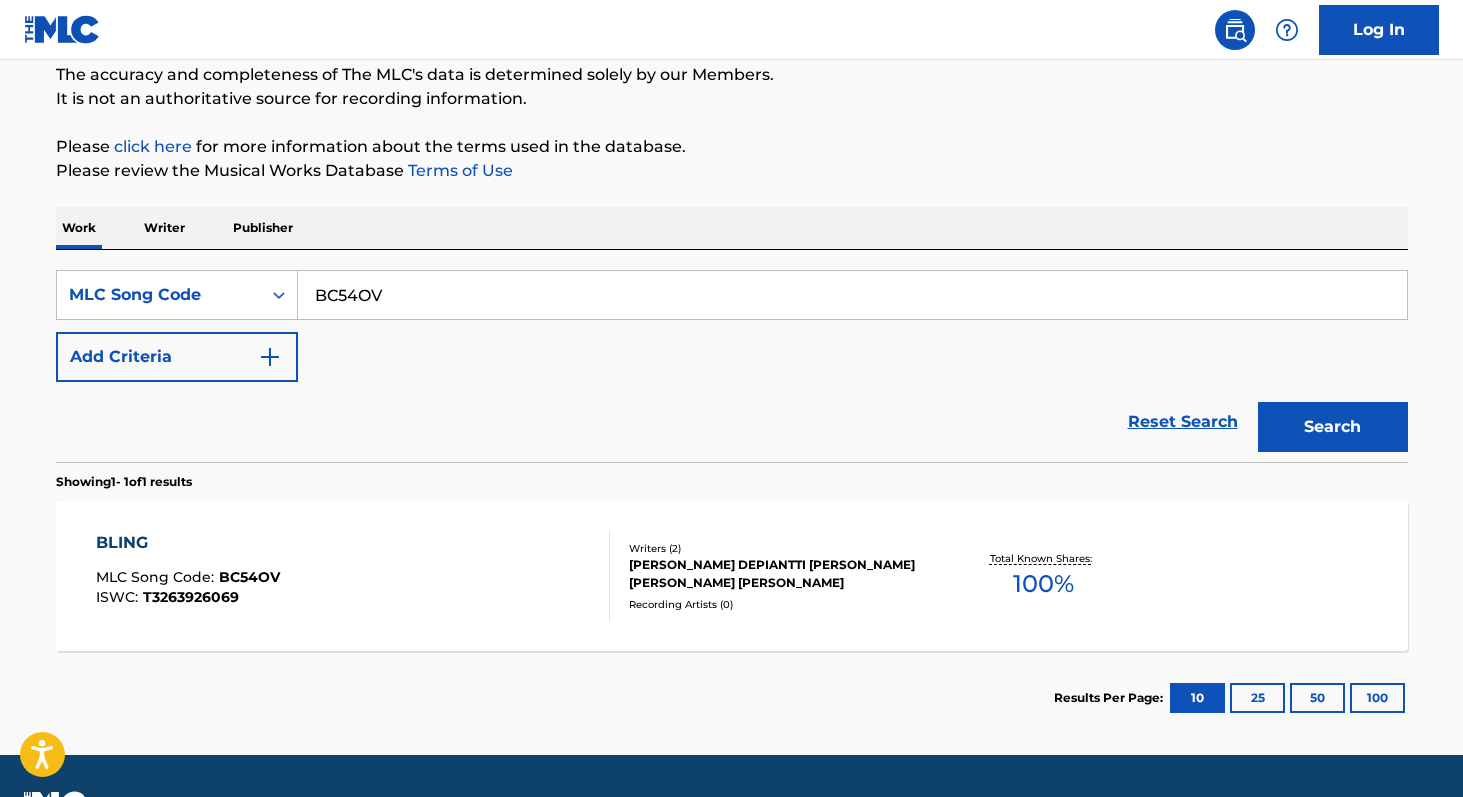 click on "Writer" at bounding box center (164, 228) 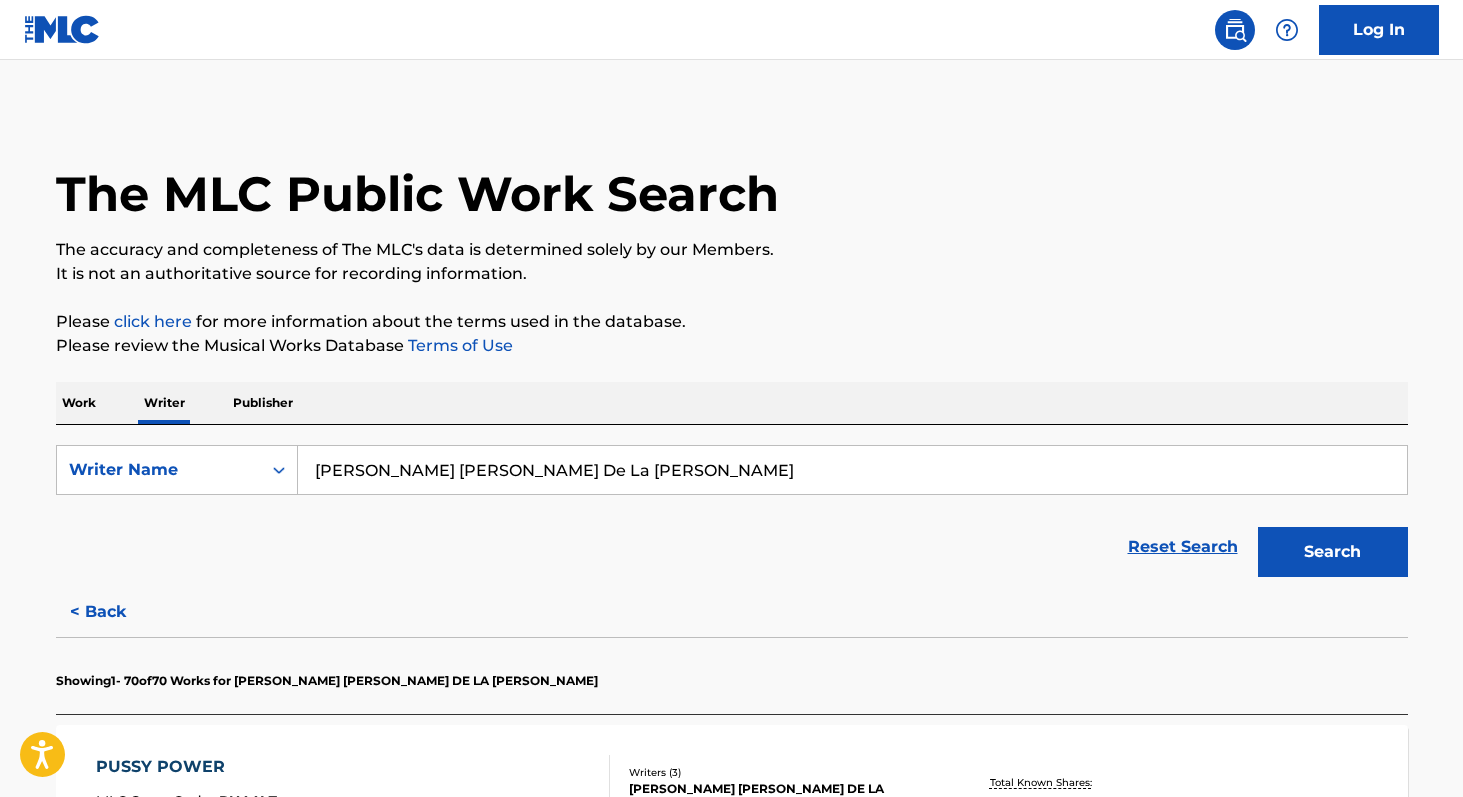 click on "[PERSON_NAME] [PERSON_NAME] De La [PERSON_NAME]" at bounding box center (852, 470) 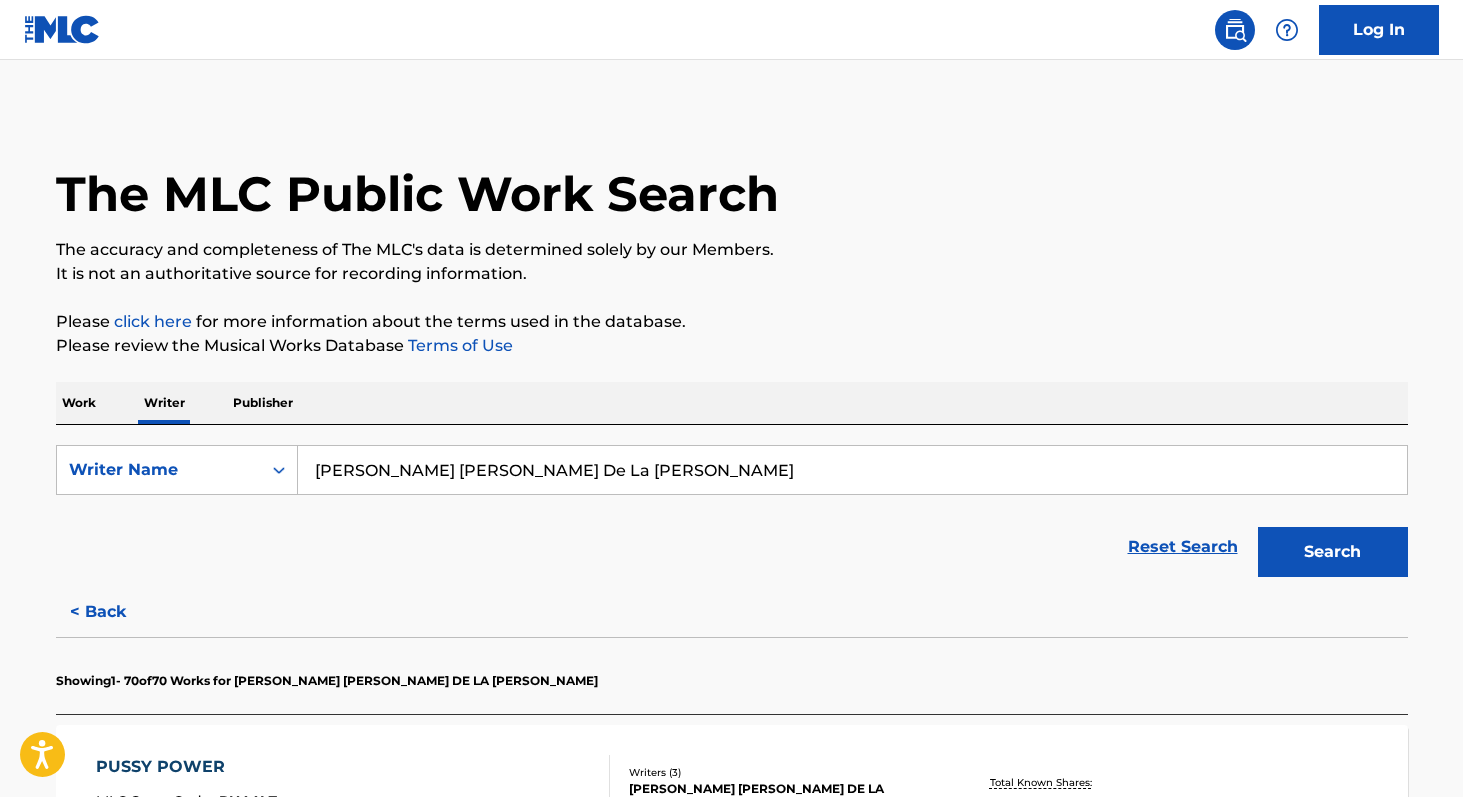 paste on "[PERSON_NAME] de [PERSON_NAME]" 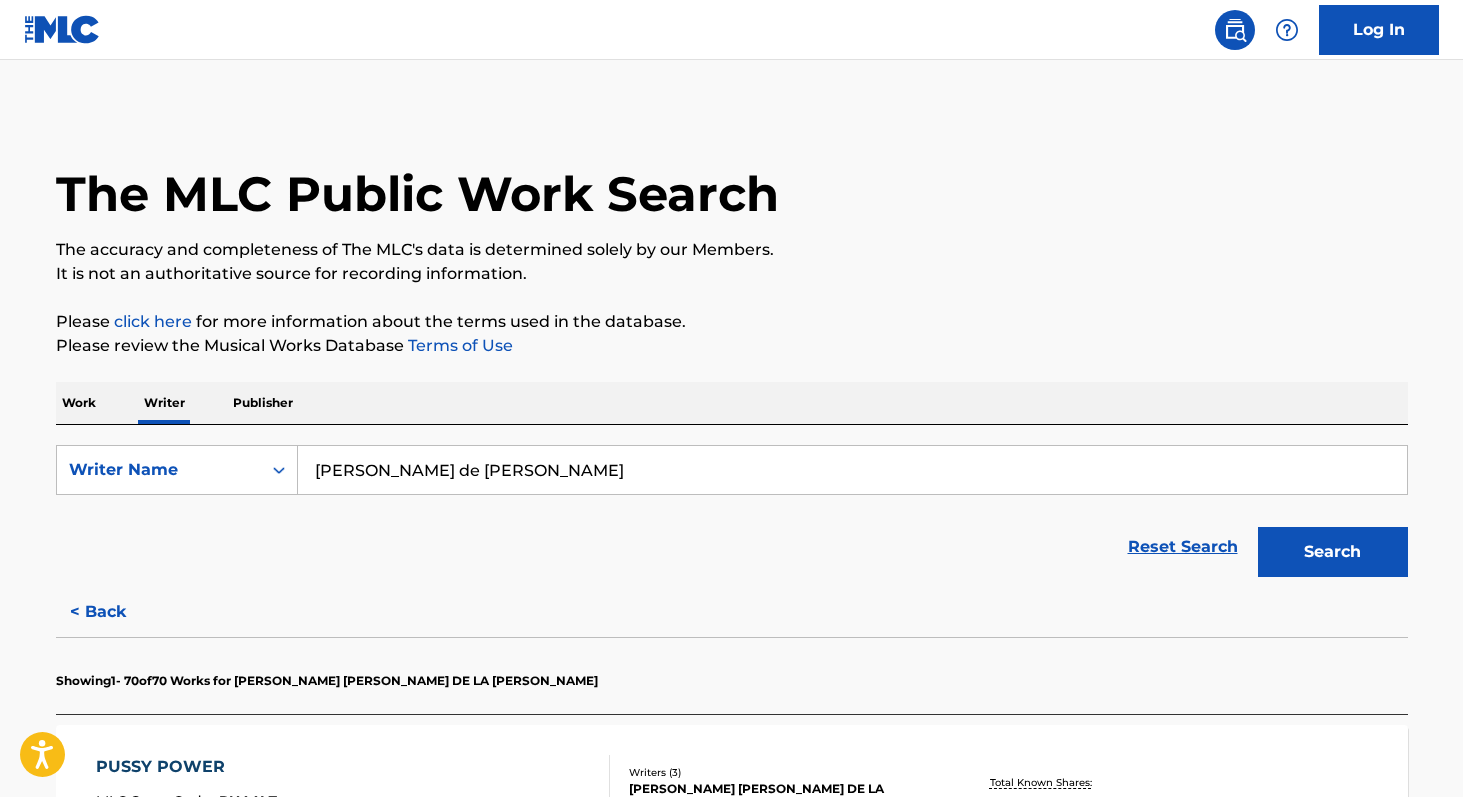 click on "Search" at bounding box center [1333, 552] 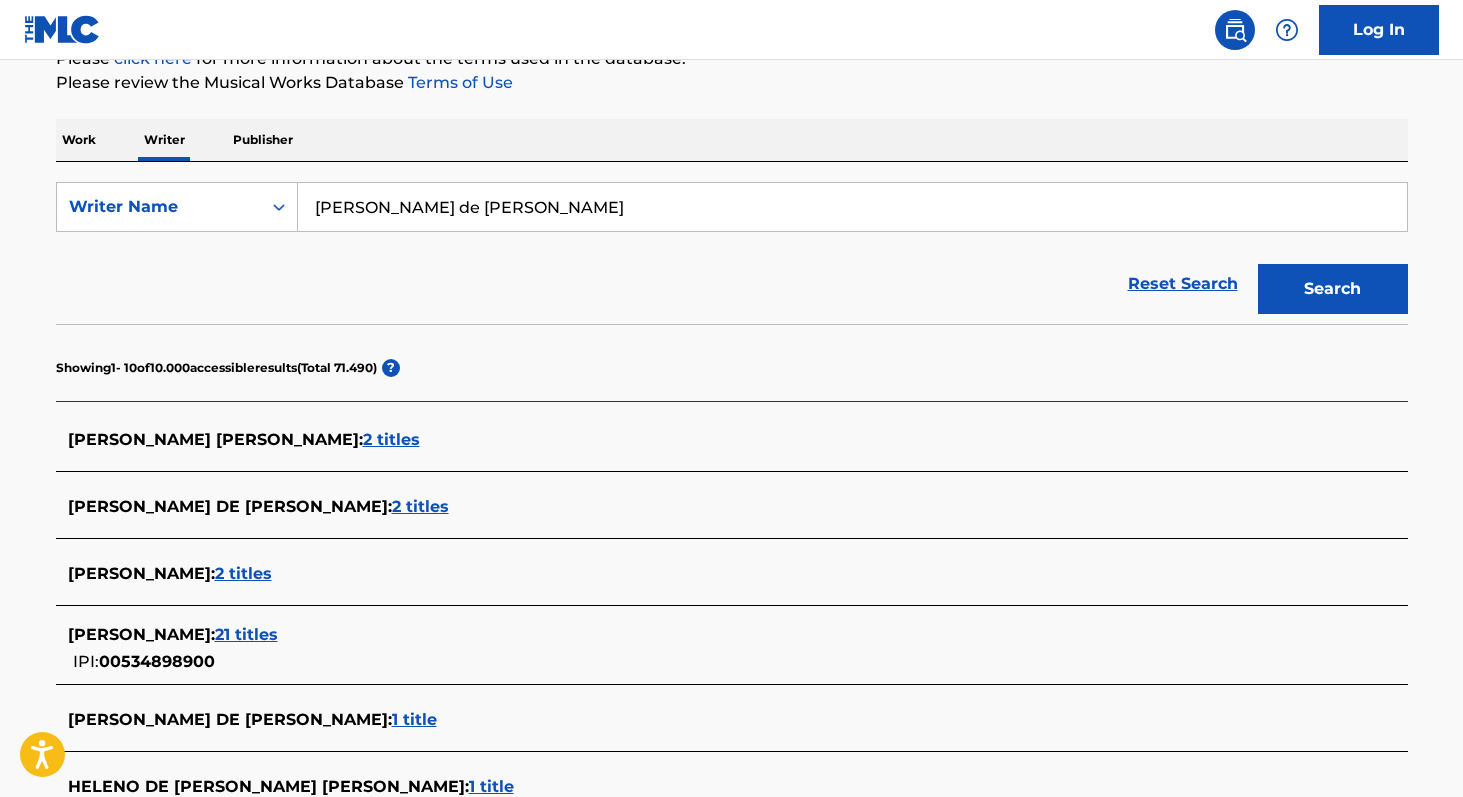 scroll, scrollTop: 0, scrollLeft: 0, axis: both 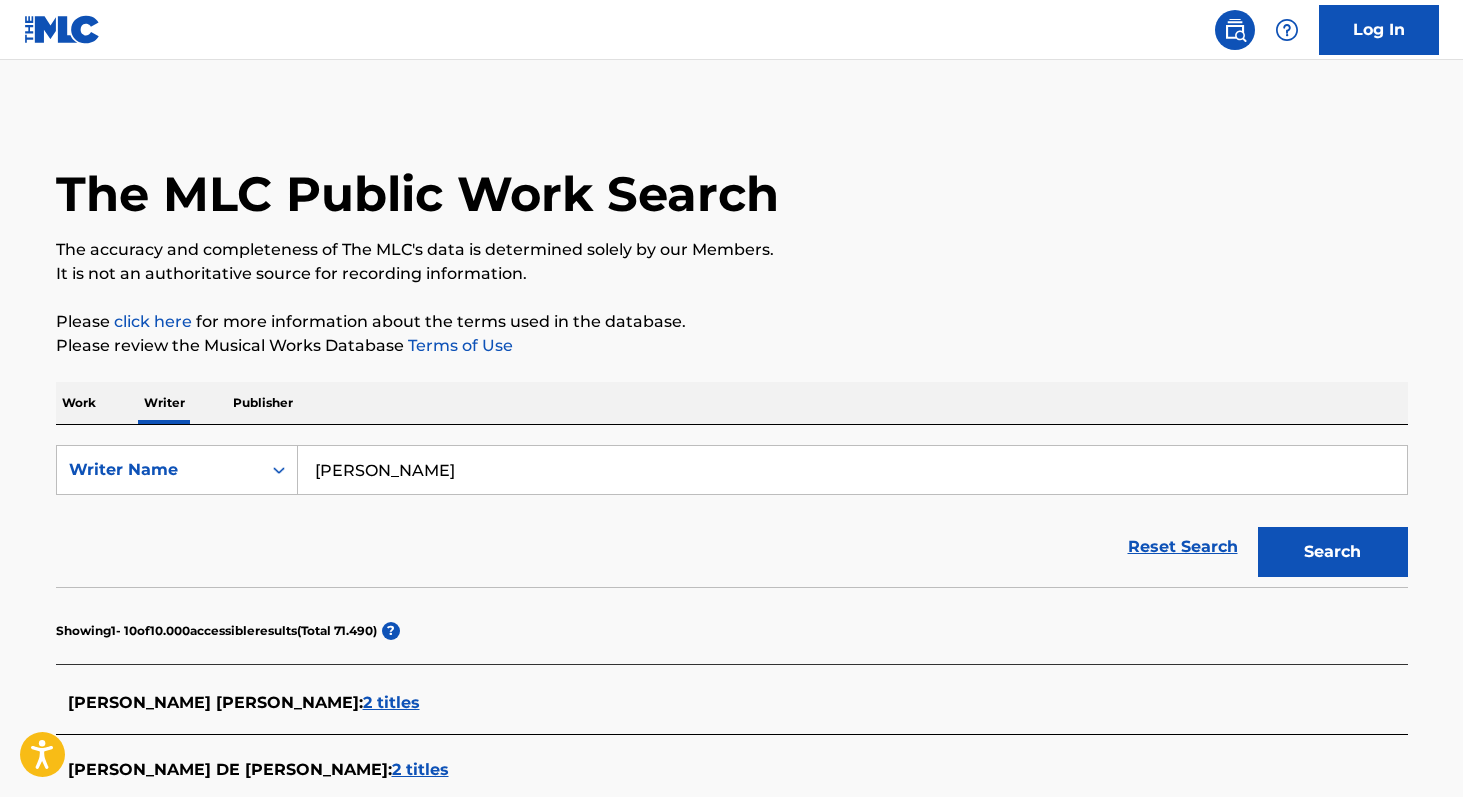click on "Search" at bounding box center [1333, 552] 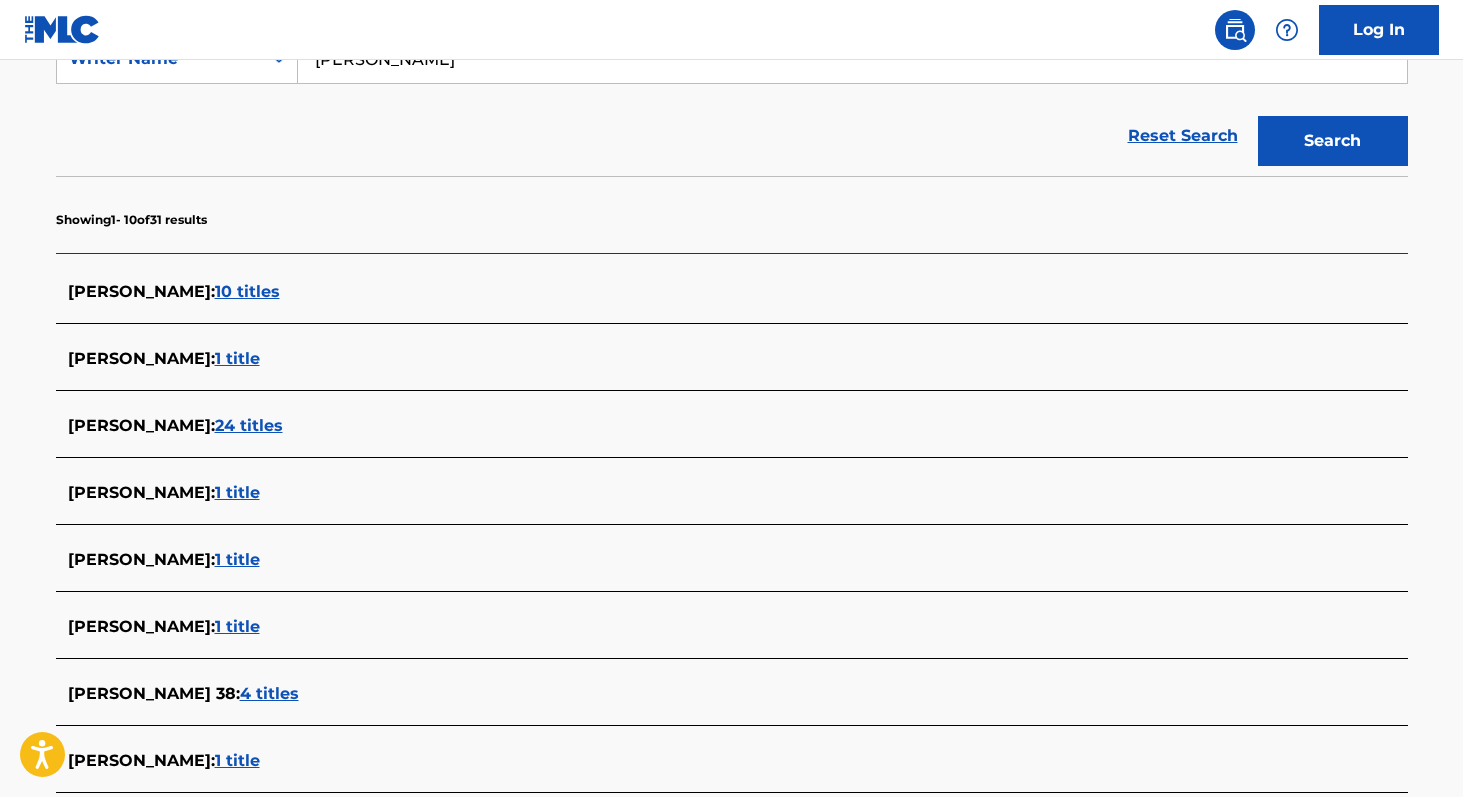 scroll, scrollTop: 397, scrollLeft: 0, axis: vertical 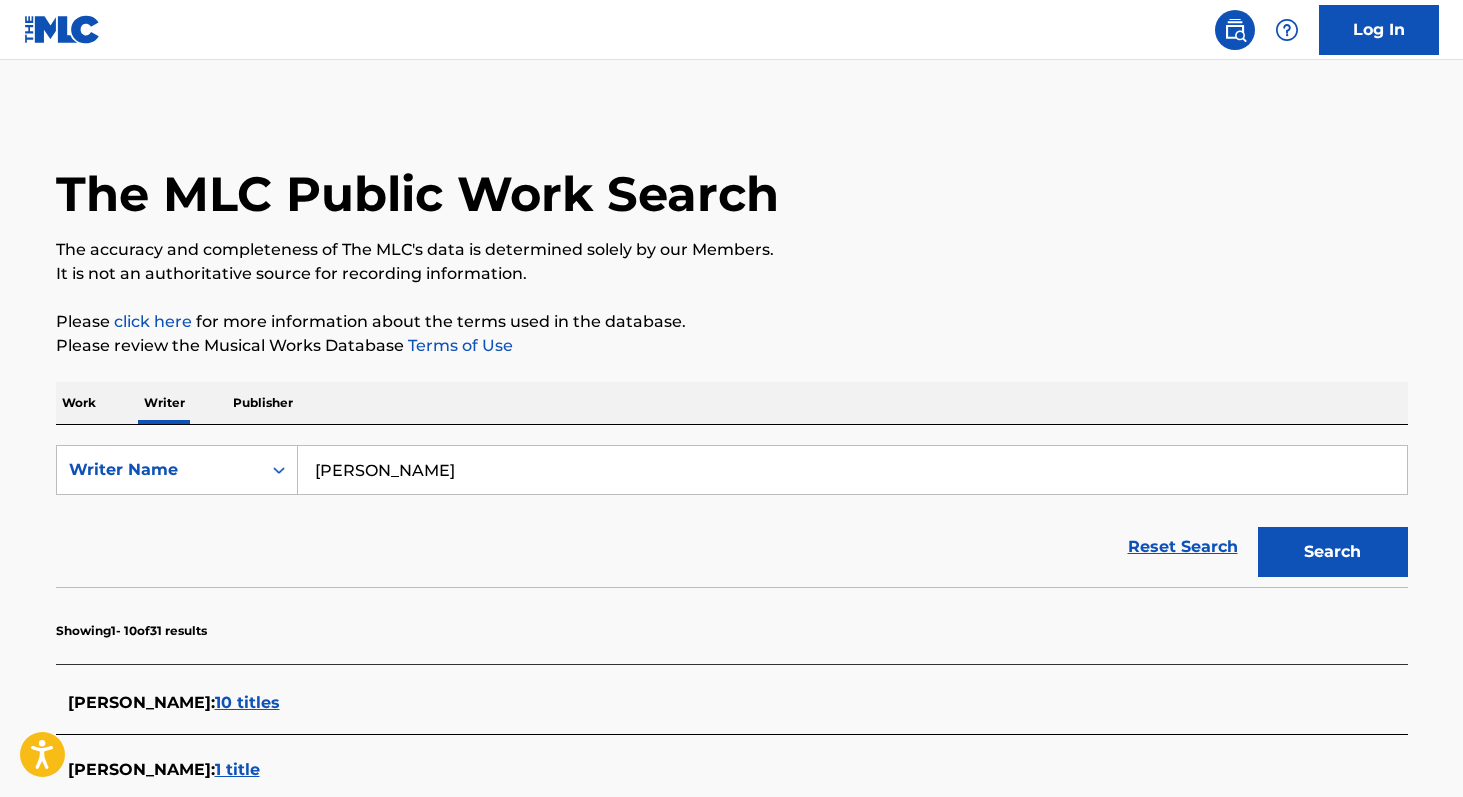 paste on "[PERSON_NAME] e" 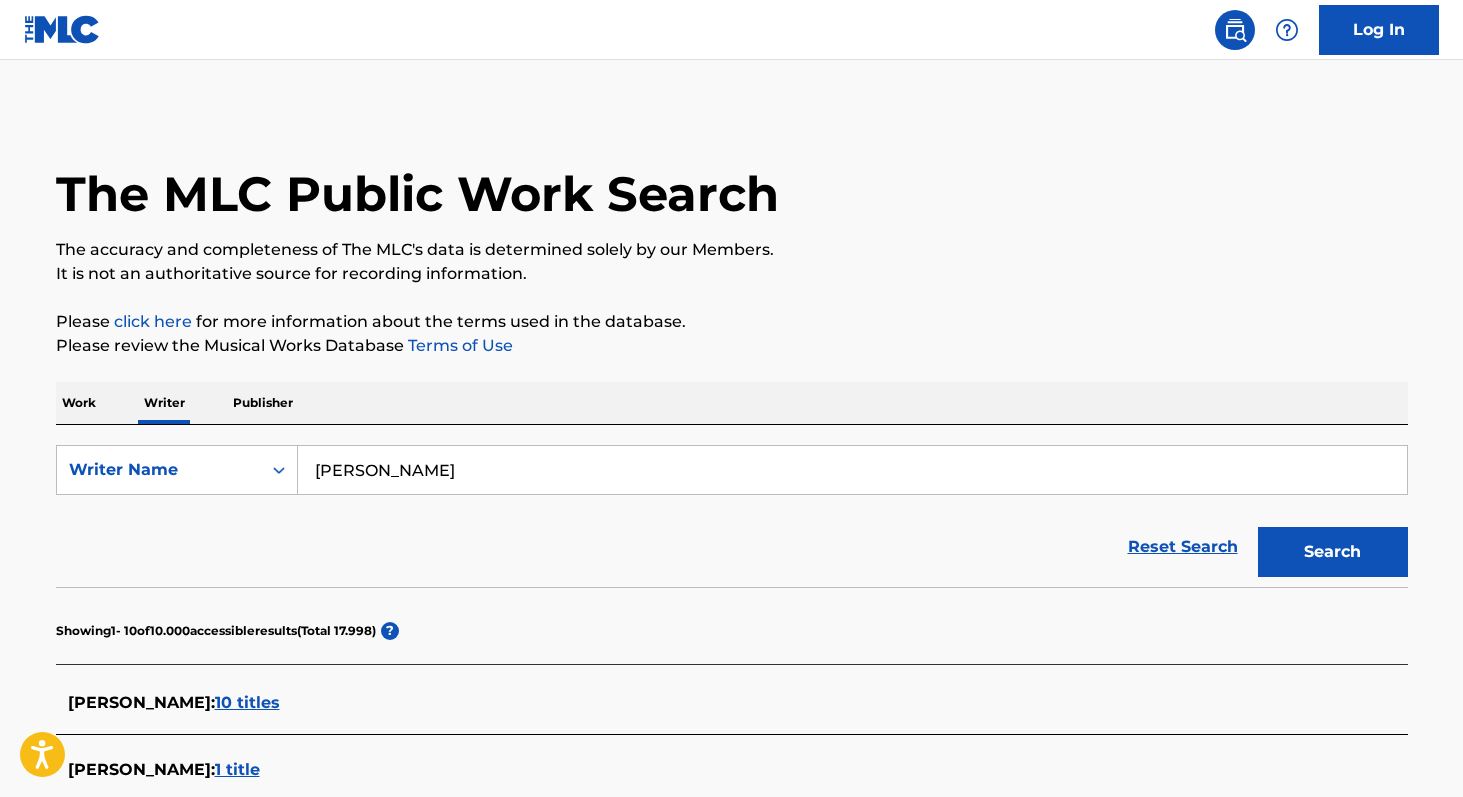 click on "[PERSON_NAME]" at bounding box center [852, 470] 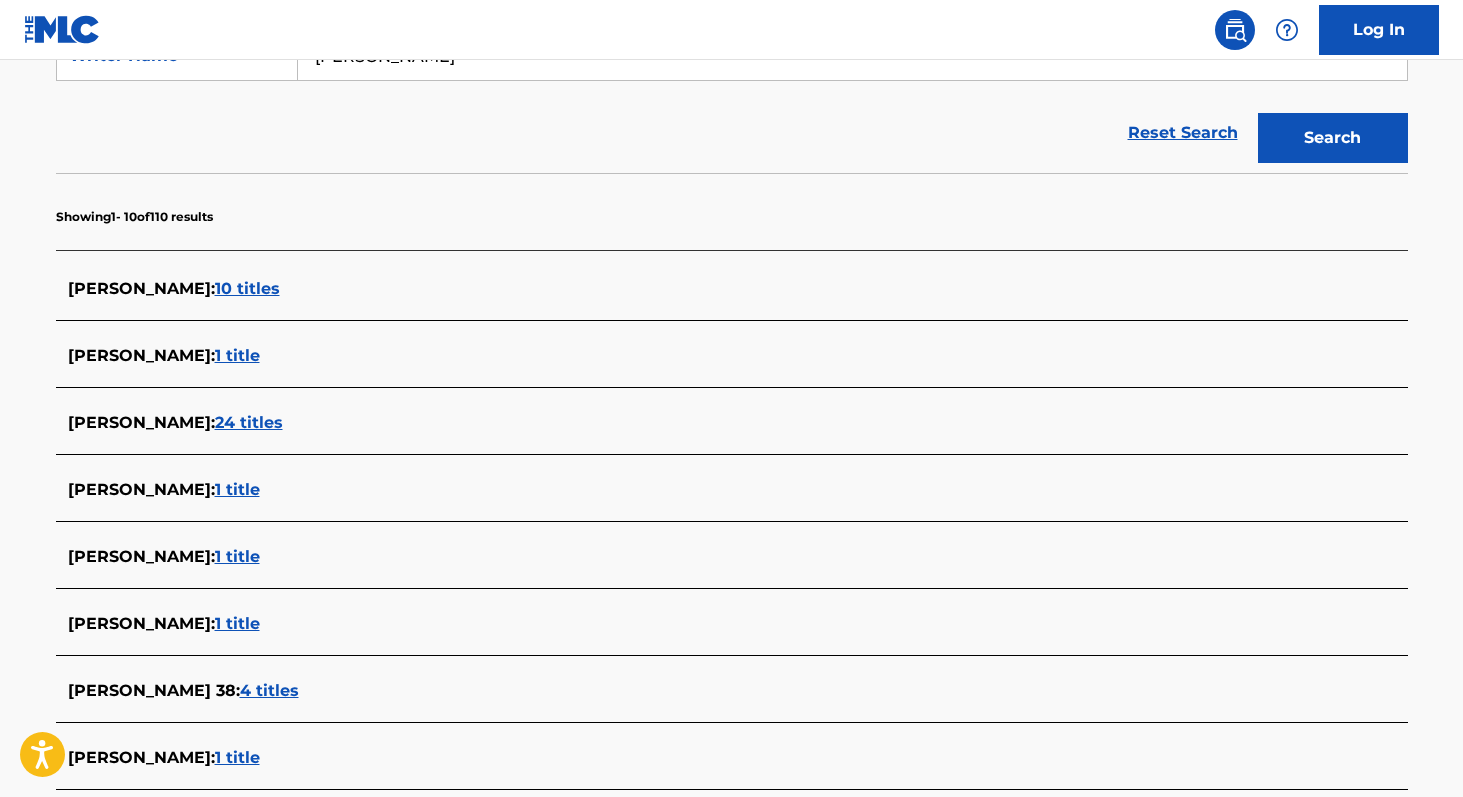 scroll, scrollTop: 0, scrollLeft: 0, axis: both 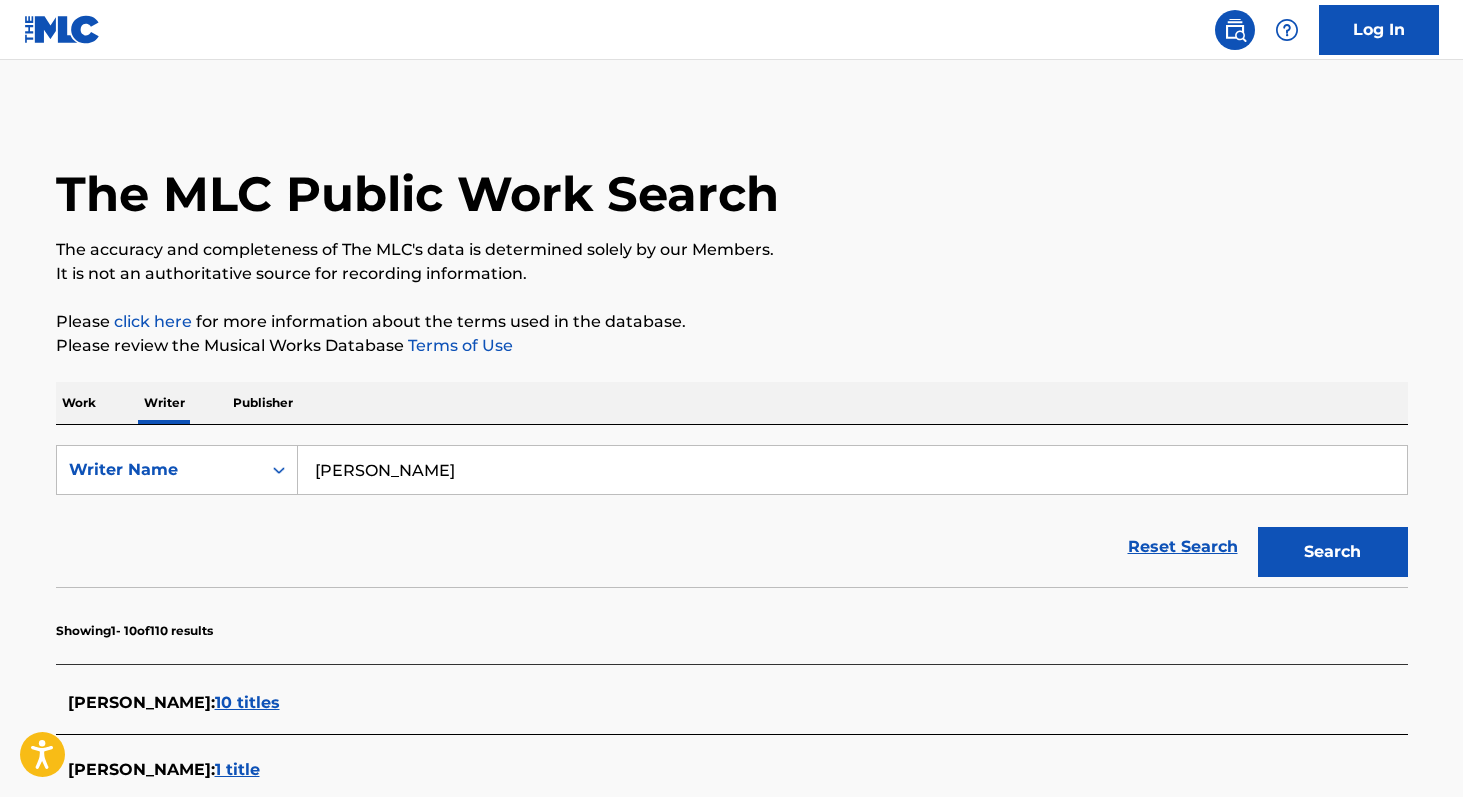 click on "[PERSON_NAME]" at bounding box center [852, 470] 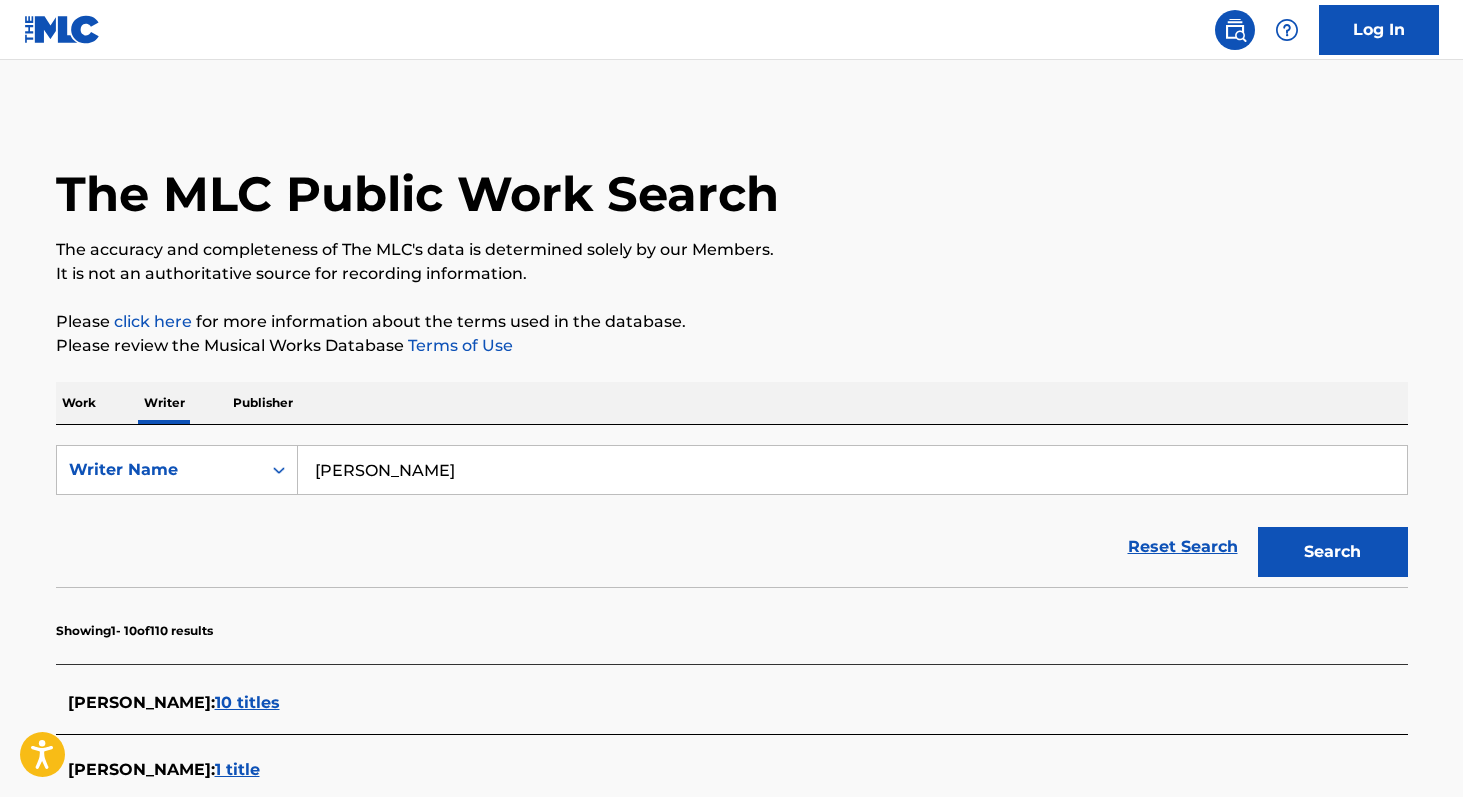 type on "[PERSON_NAME]" 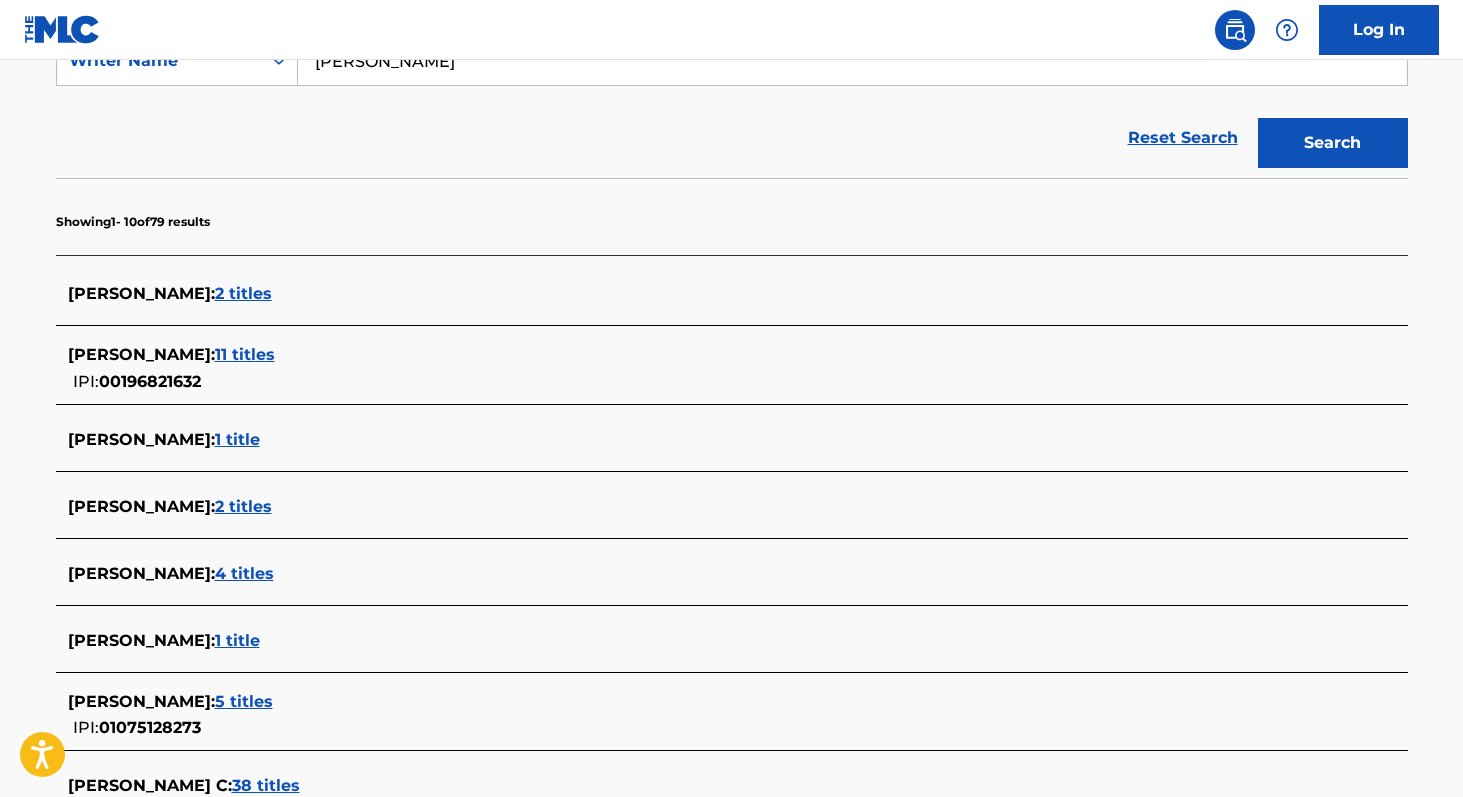 scroll, scrollTop: 0, scrollLeft: 0, axis: both 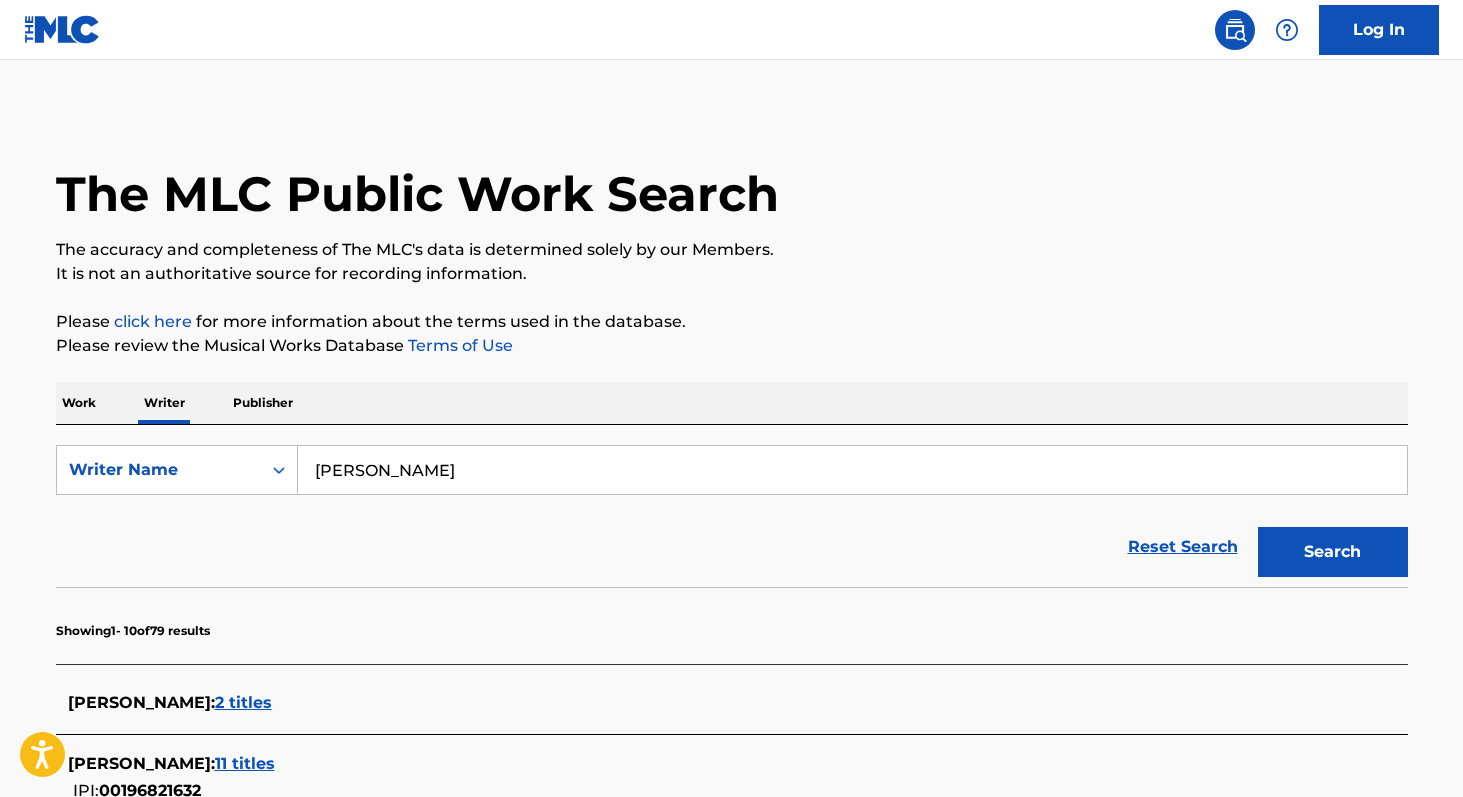 click on "Work" at bounding box center (79, 403) 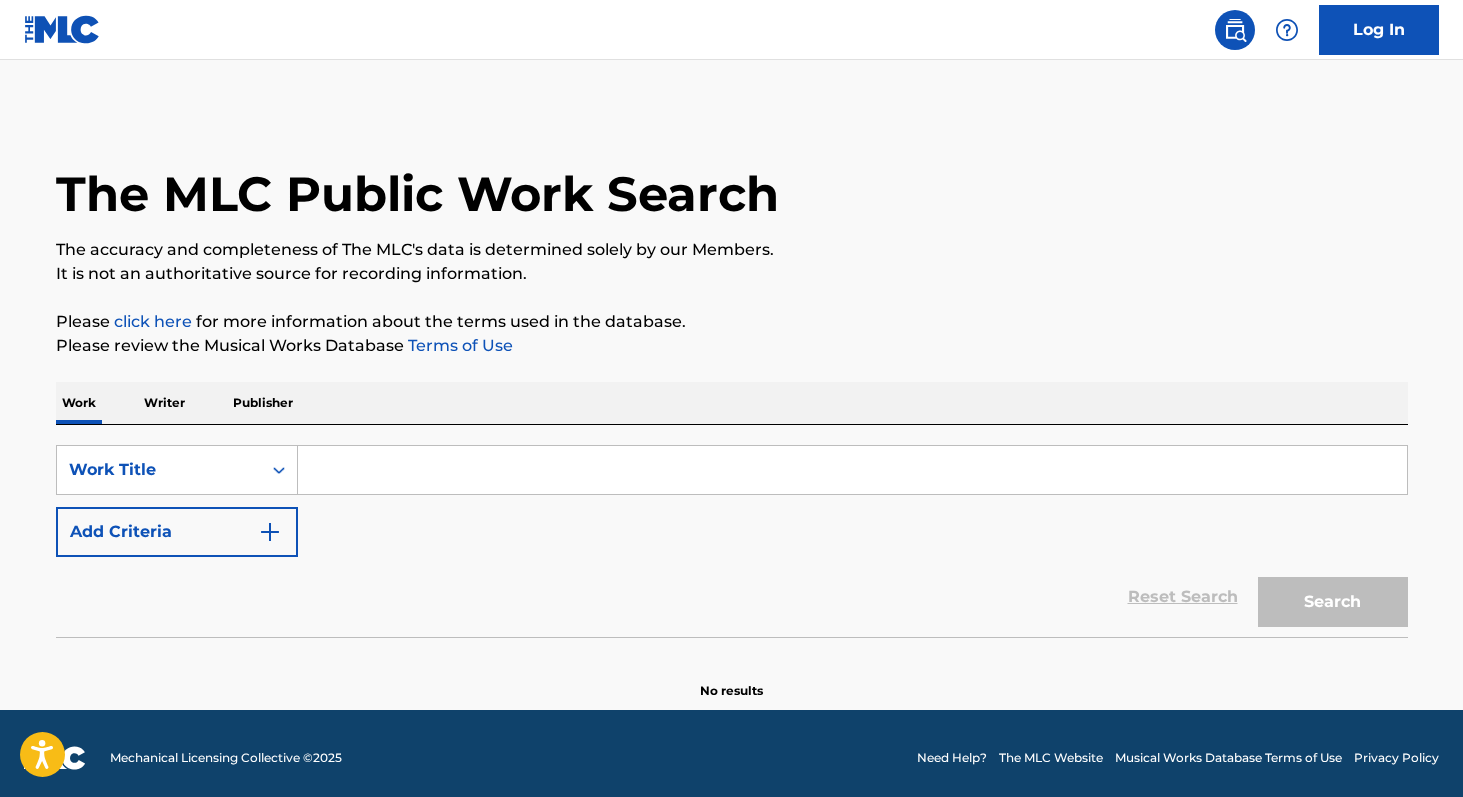 click at bounding box center [852, 470] 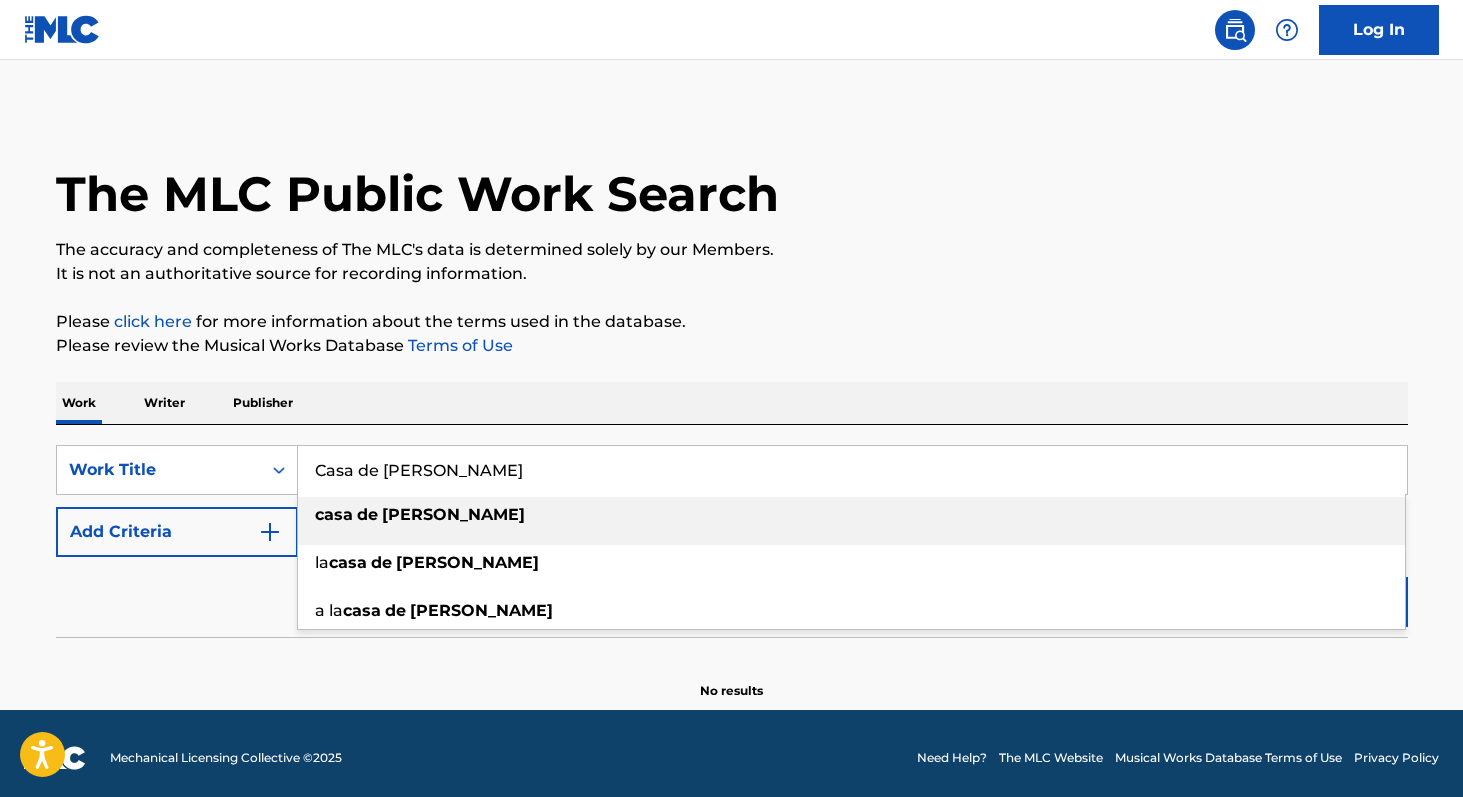 click on "[PERSON_NAME]" at bounding box center [453, 514] 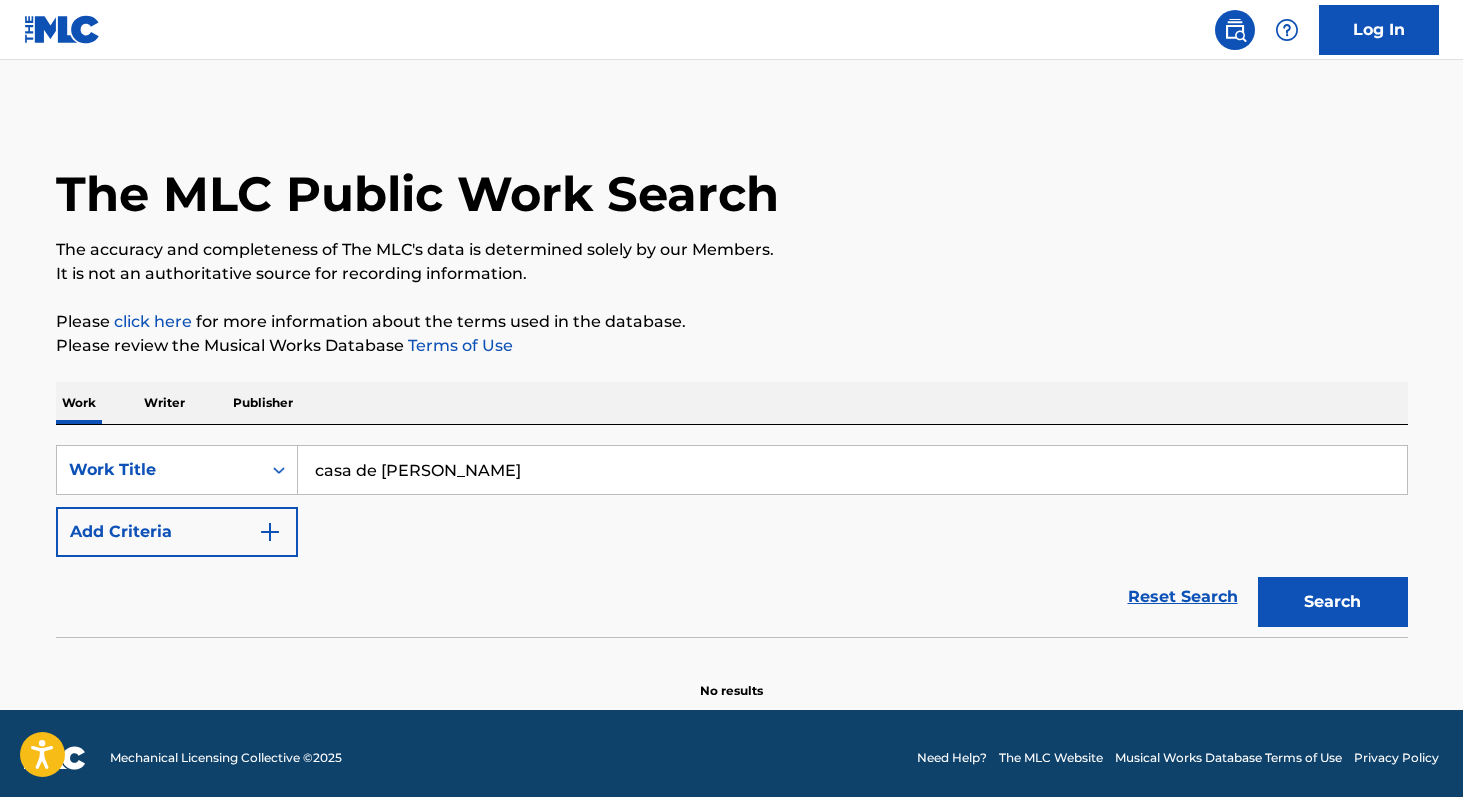 click on "Search" at bounding box center [1333, 602] 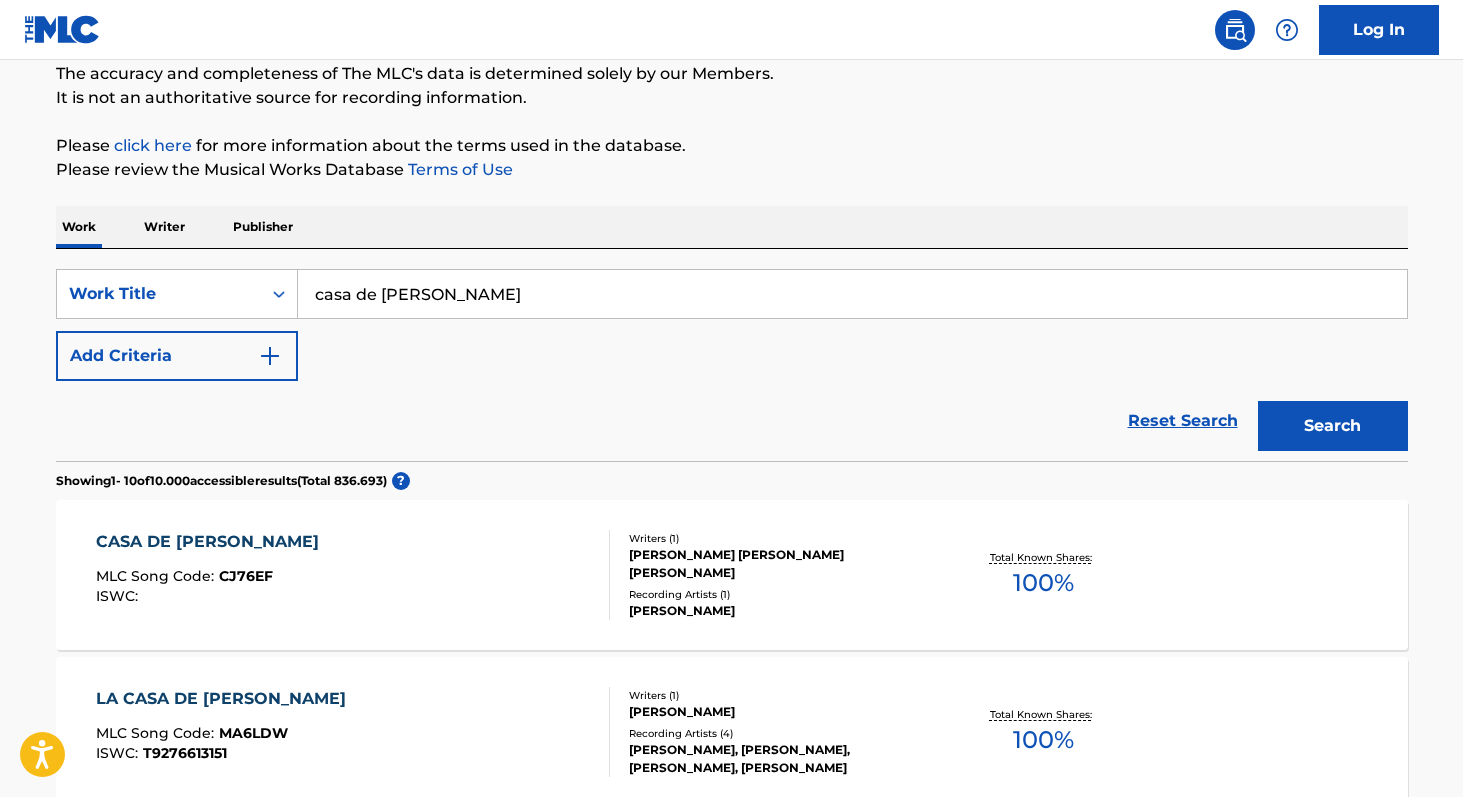 scroll, scrollTop: 0, scrollLeft: 0, axis: both 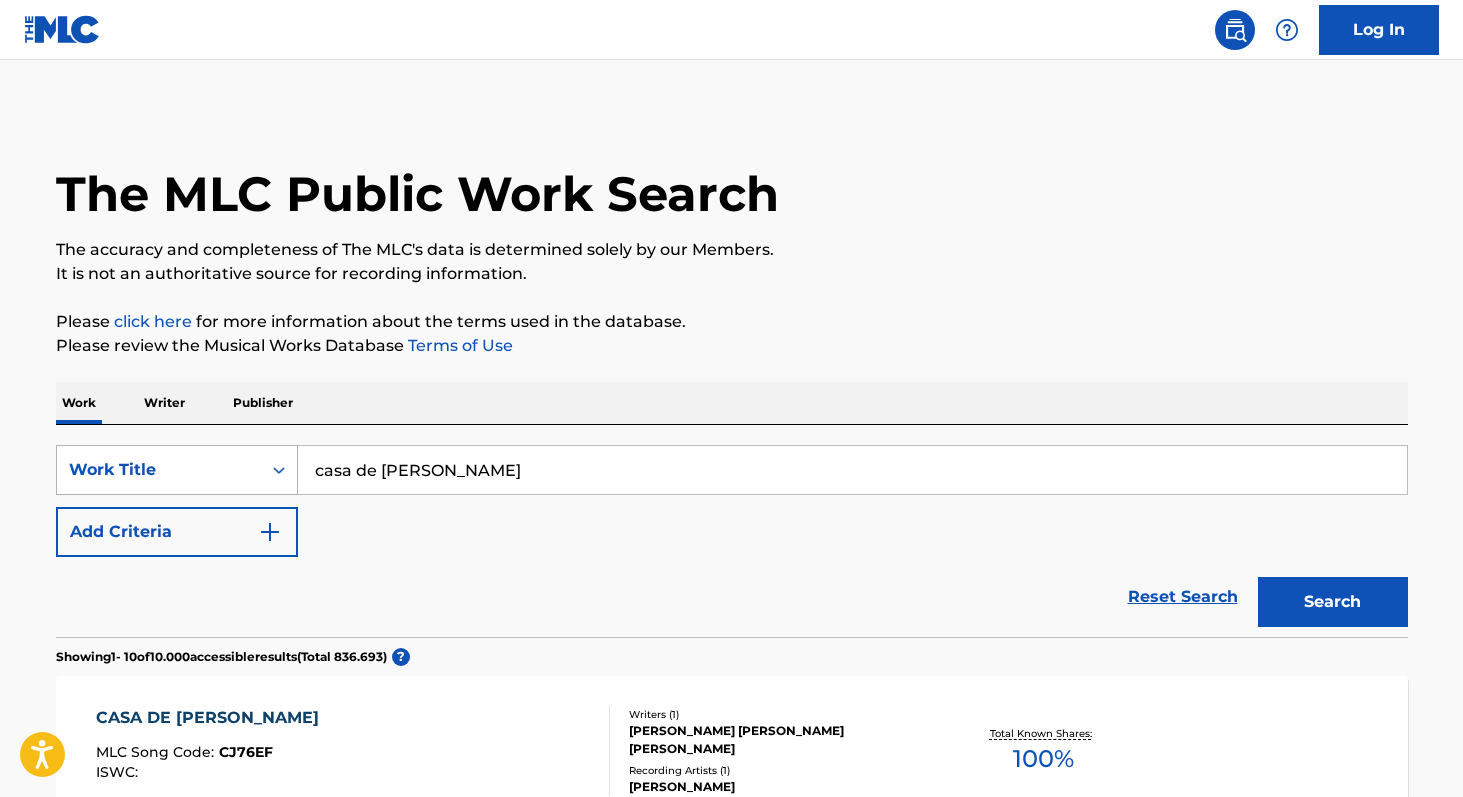 click on "Work Title" at bounding box center [159, 470] 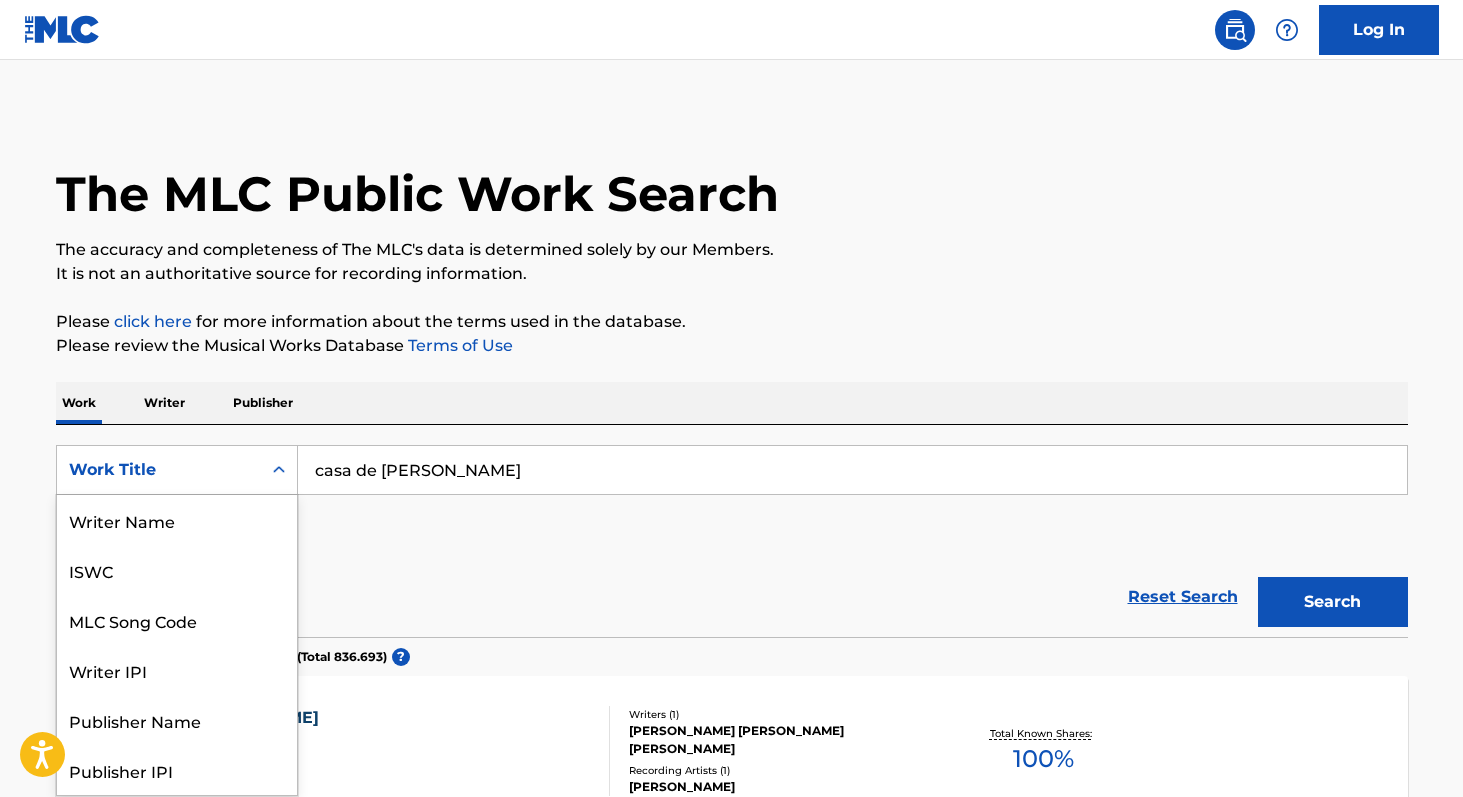 scroll, scrollTop: 100, scrollLeft: 0, axis: vertical 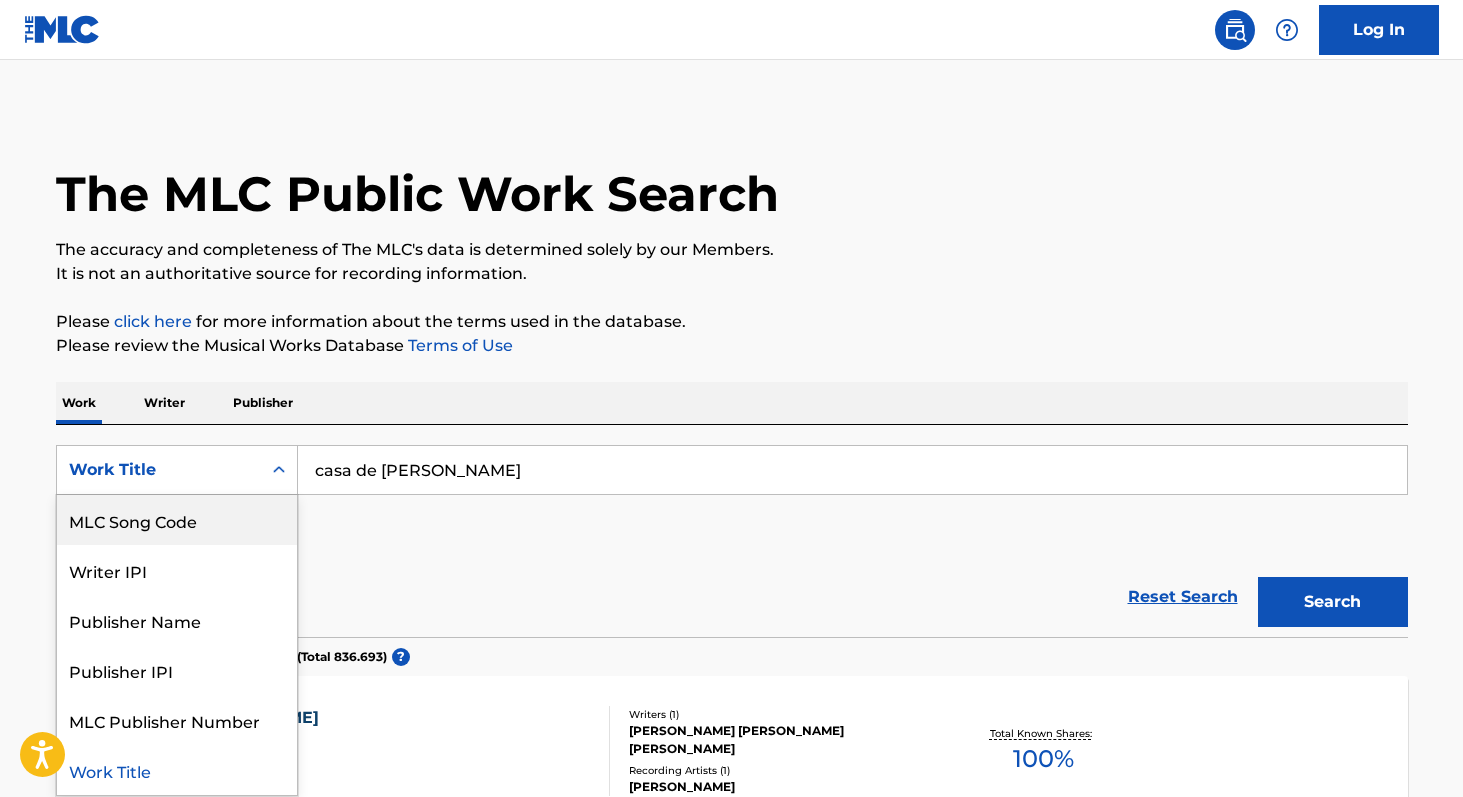 click on "MLC Song Code" at bounding box center [177, 520] 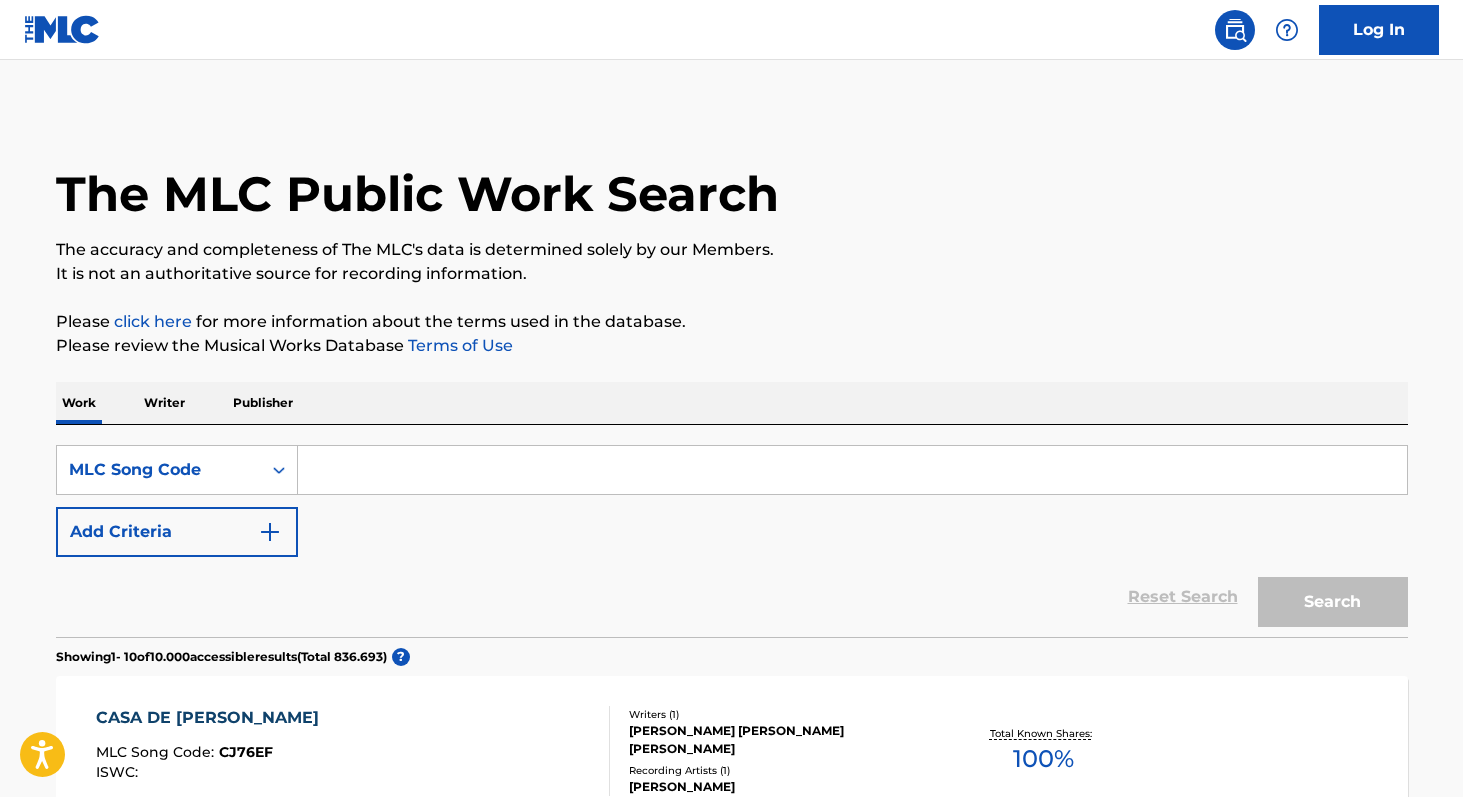 click at bounding box center (852, 470) 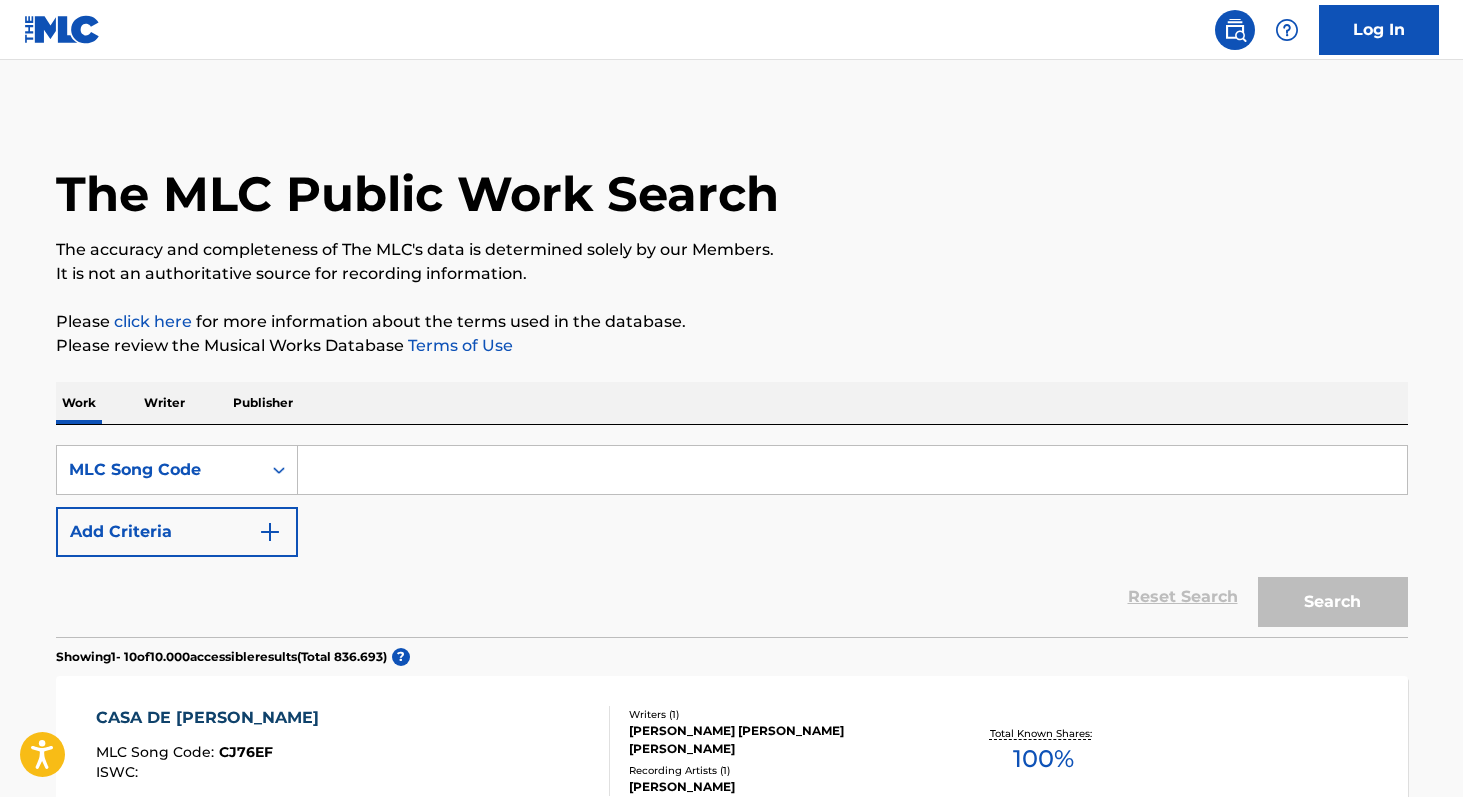 paste on "JC120U" 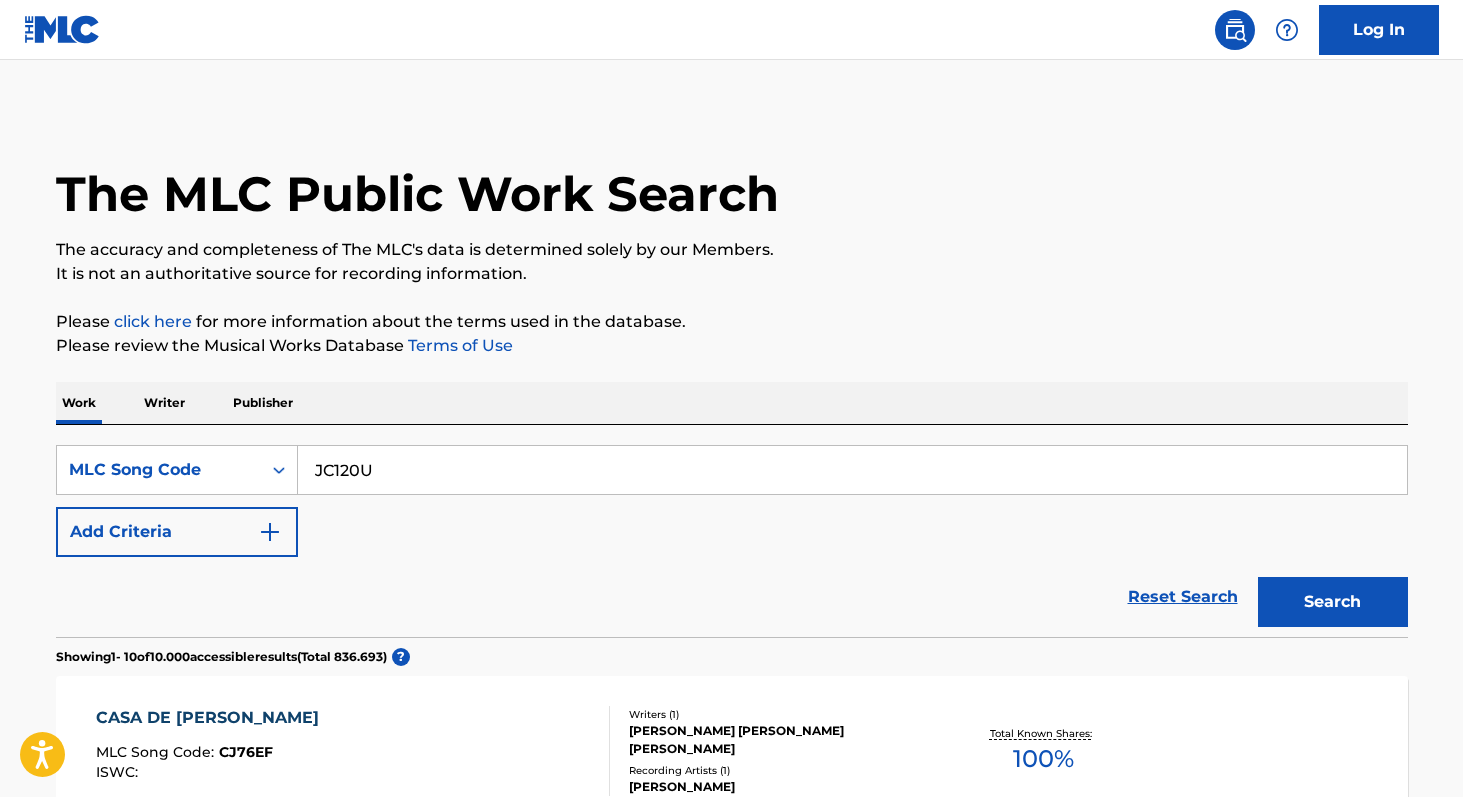 type on "JC120U" 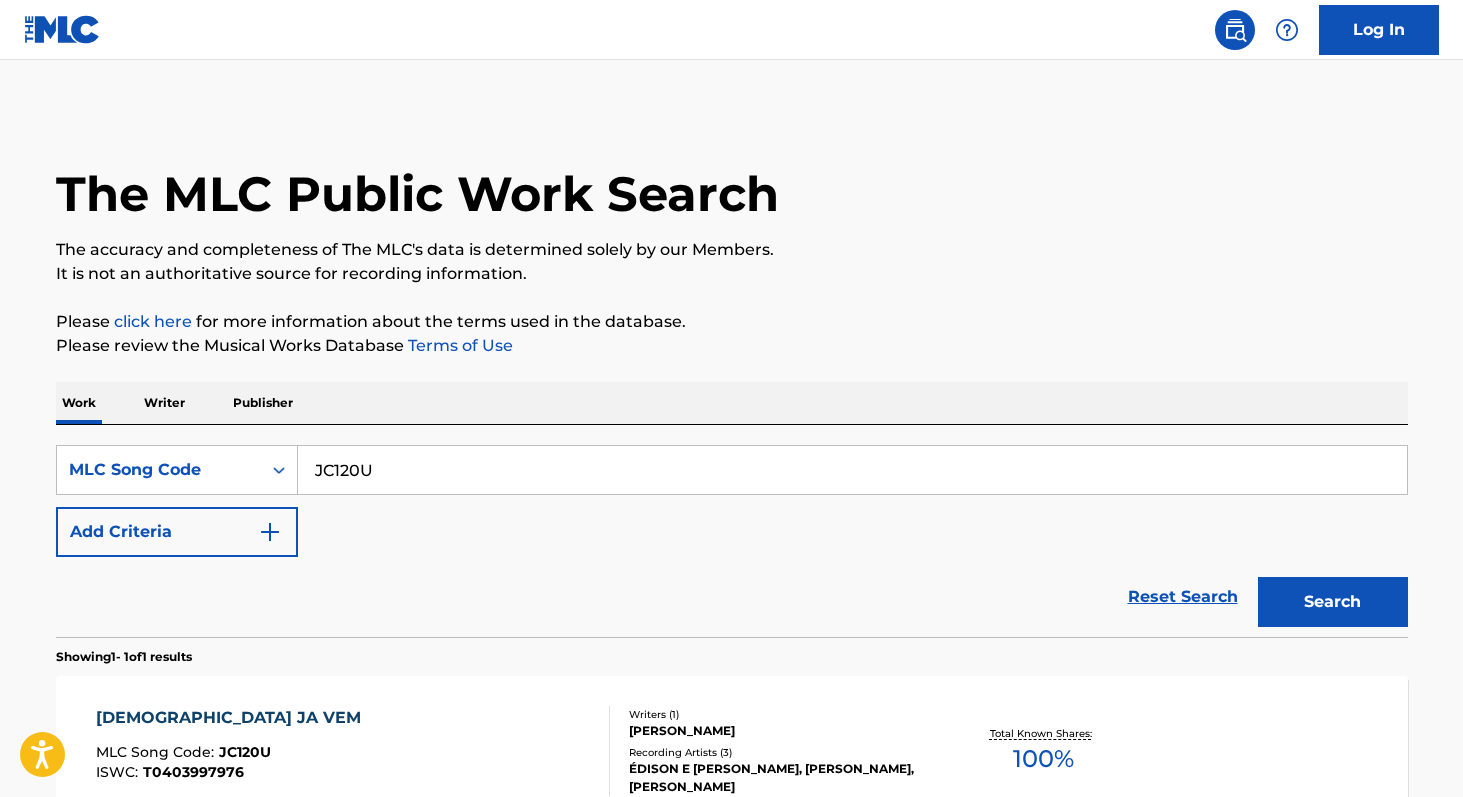 scroll, scrollTop: 156, scrollLeft: 0, axis: vertical 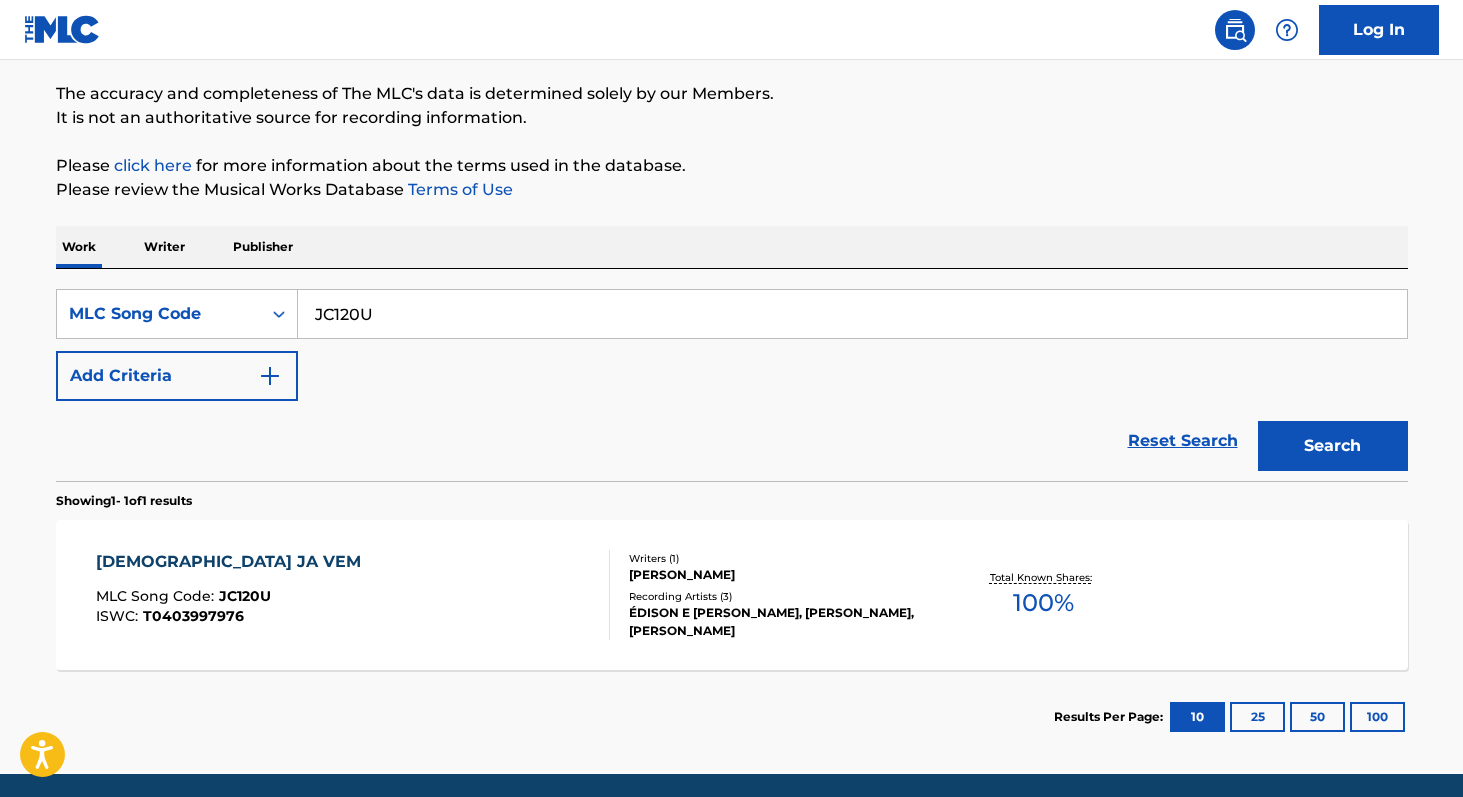 click on "100 %" at bounding box center [1043, 603] 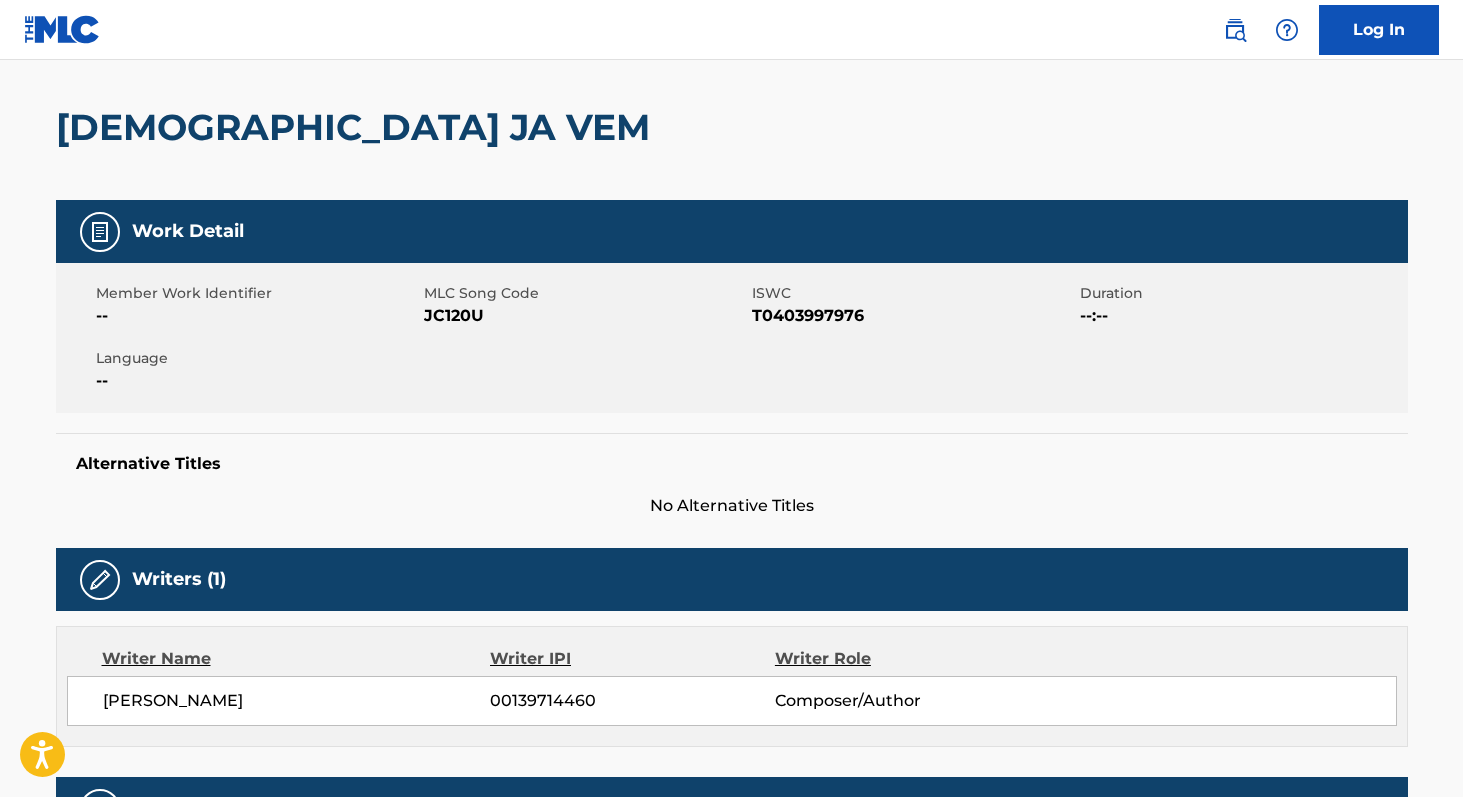 scroll, scrollTop: 0, scrollLeft: 0, axis: both 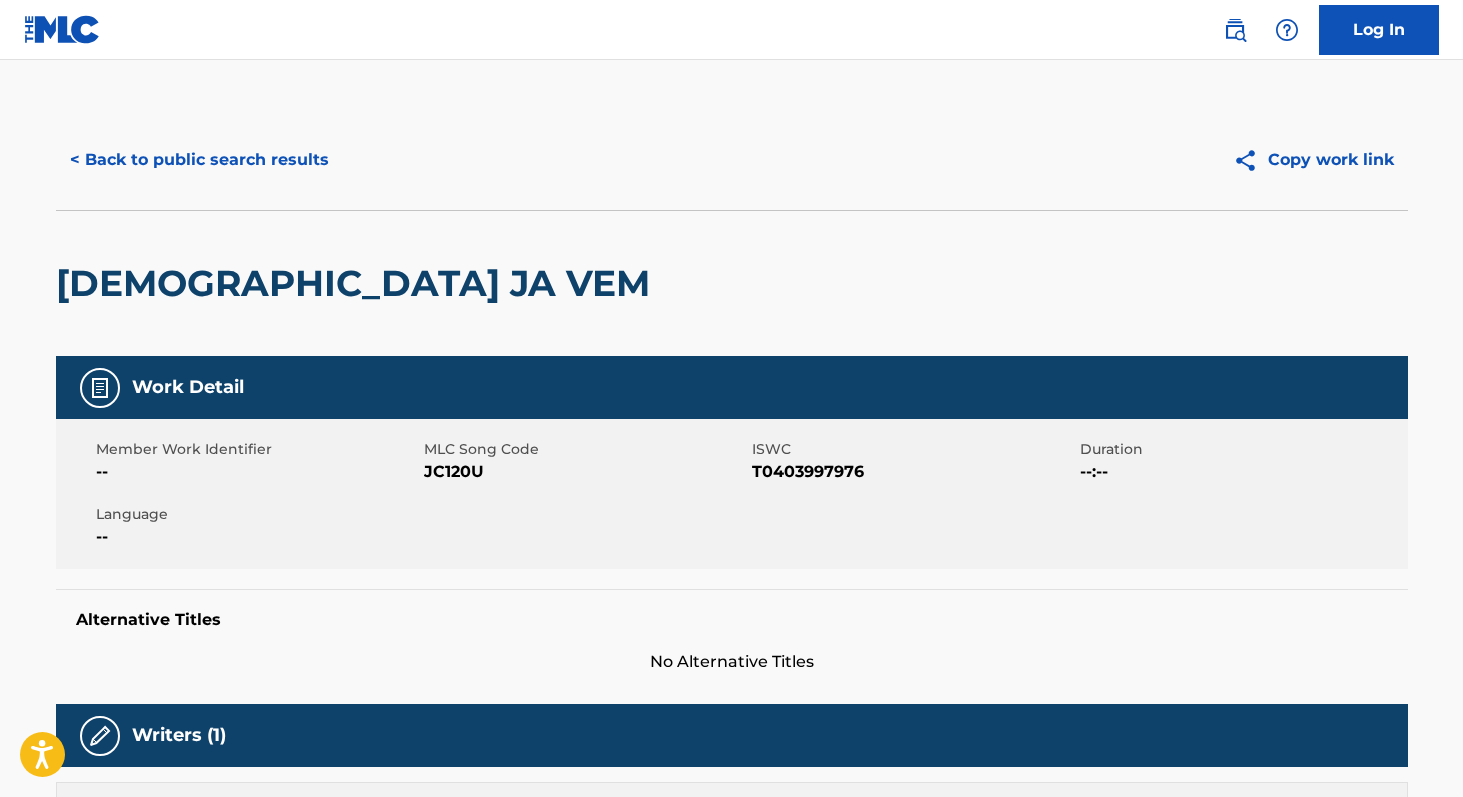 click on "< Back to public search results" at bounding box center (199, 160) 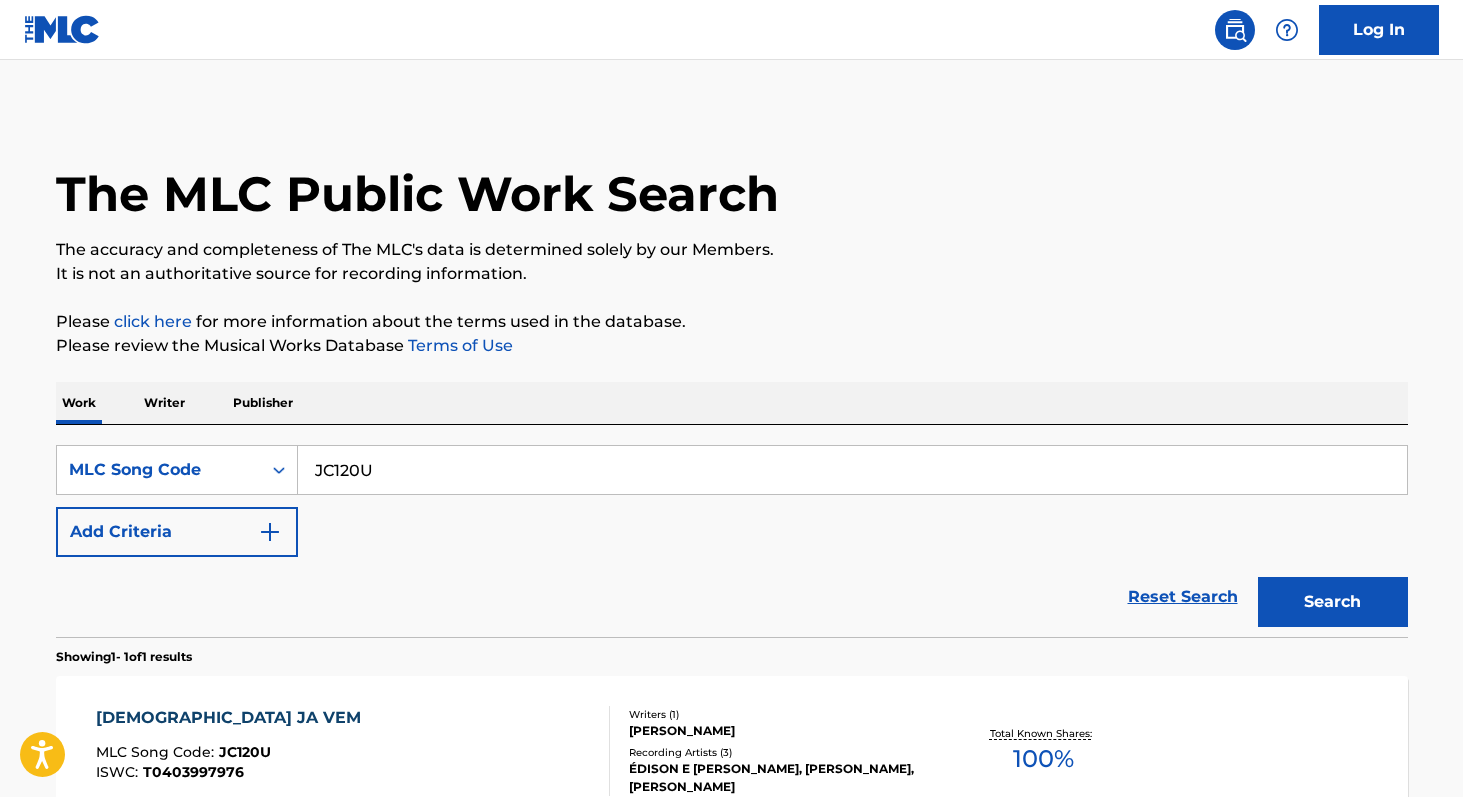scroll, scrollTop: 156, scrollLeft: 0, axis: vertical 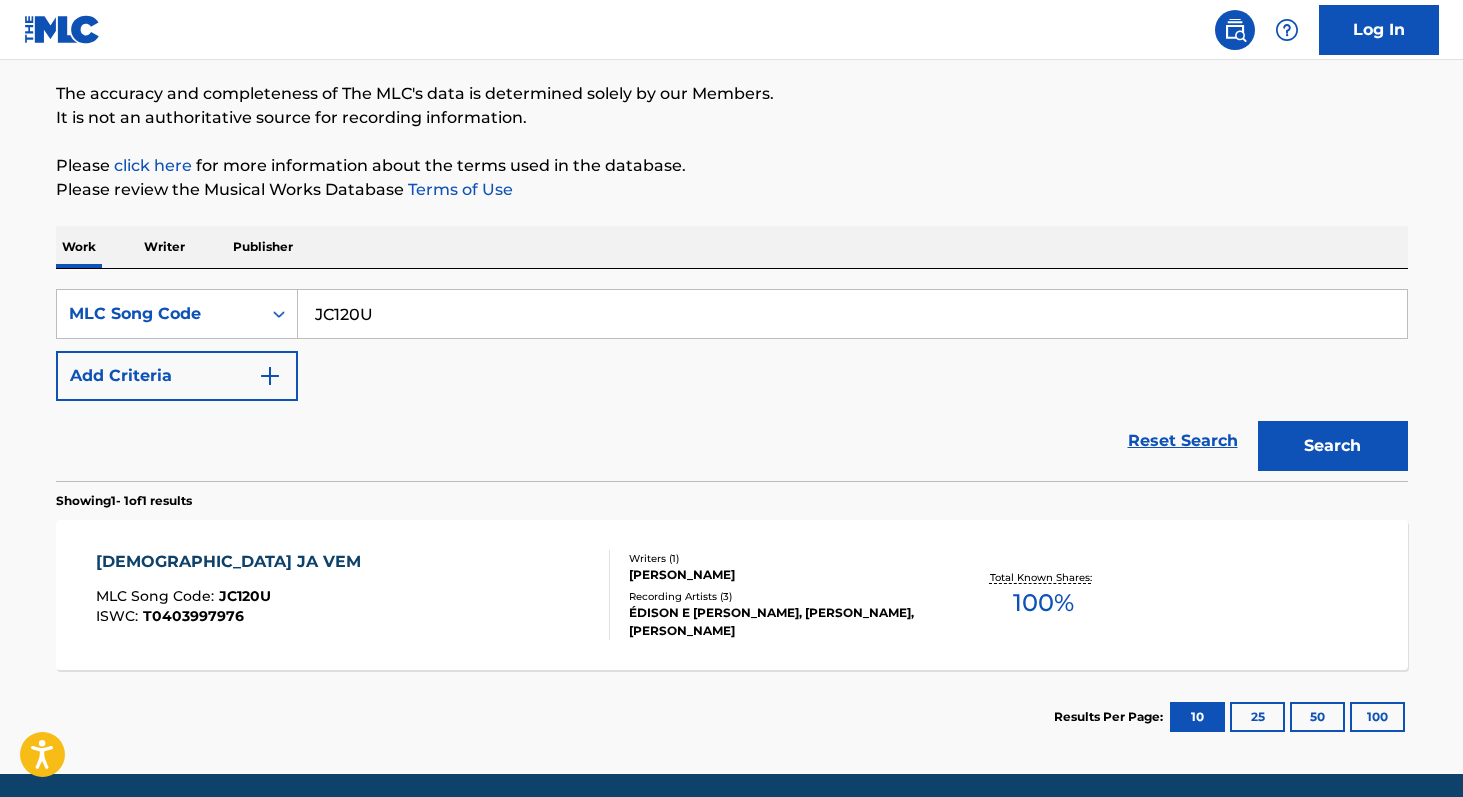 click on "JC120U" at bounding box center [852, 314] 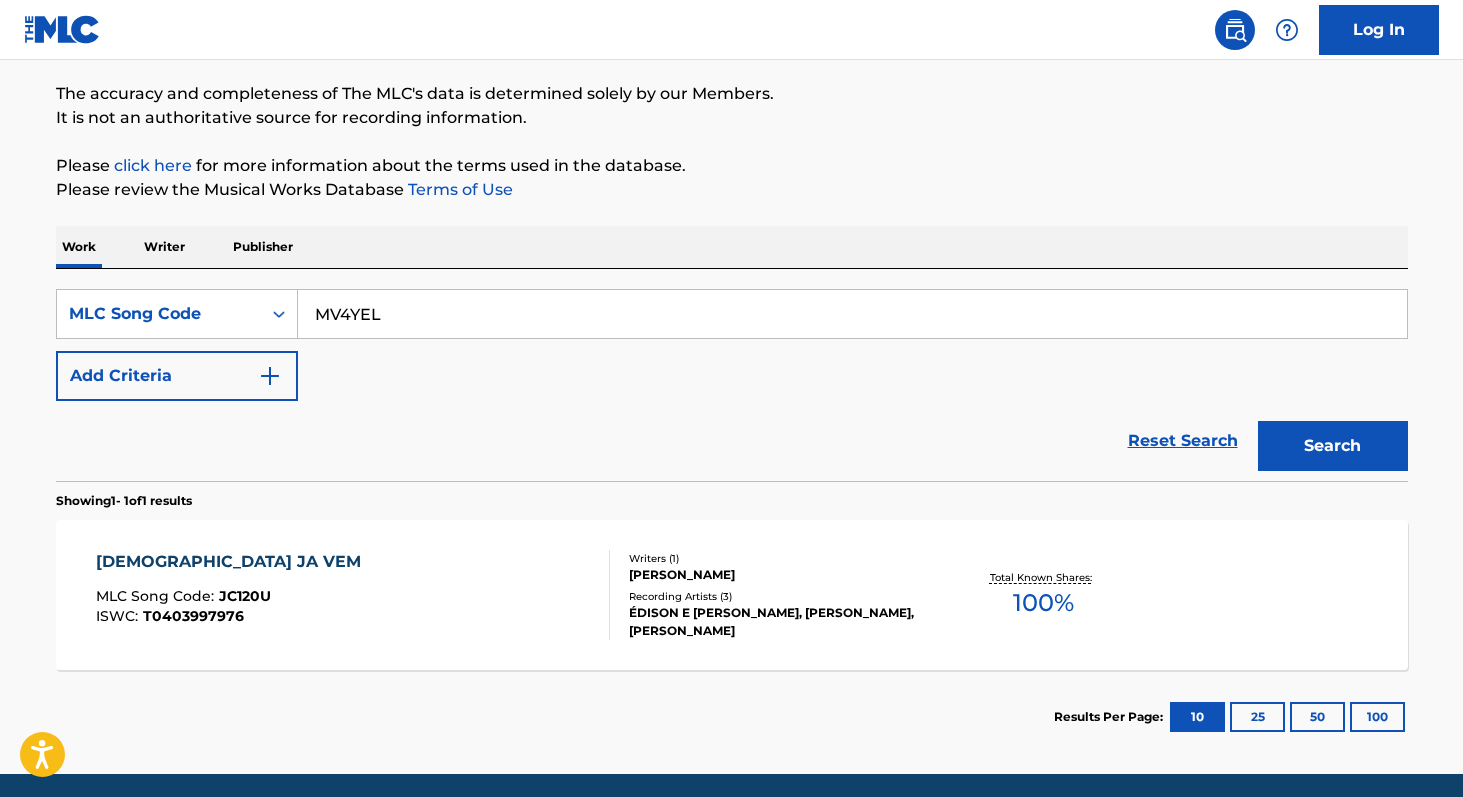 type on "MV4YEL" 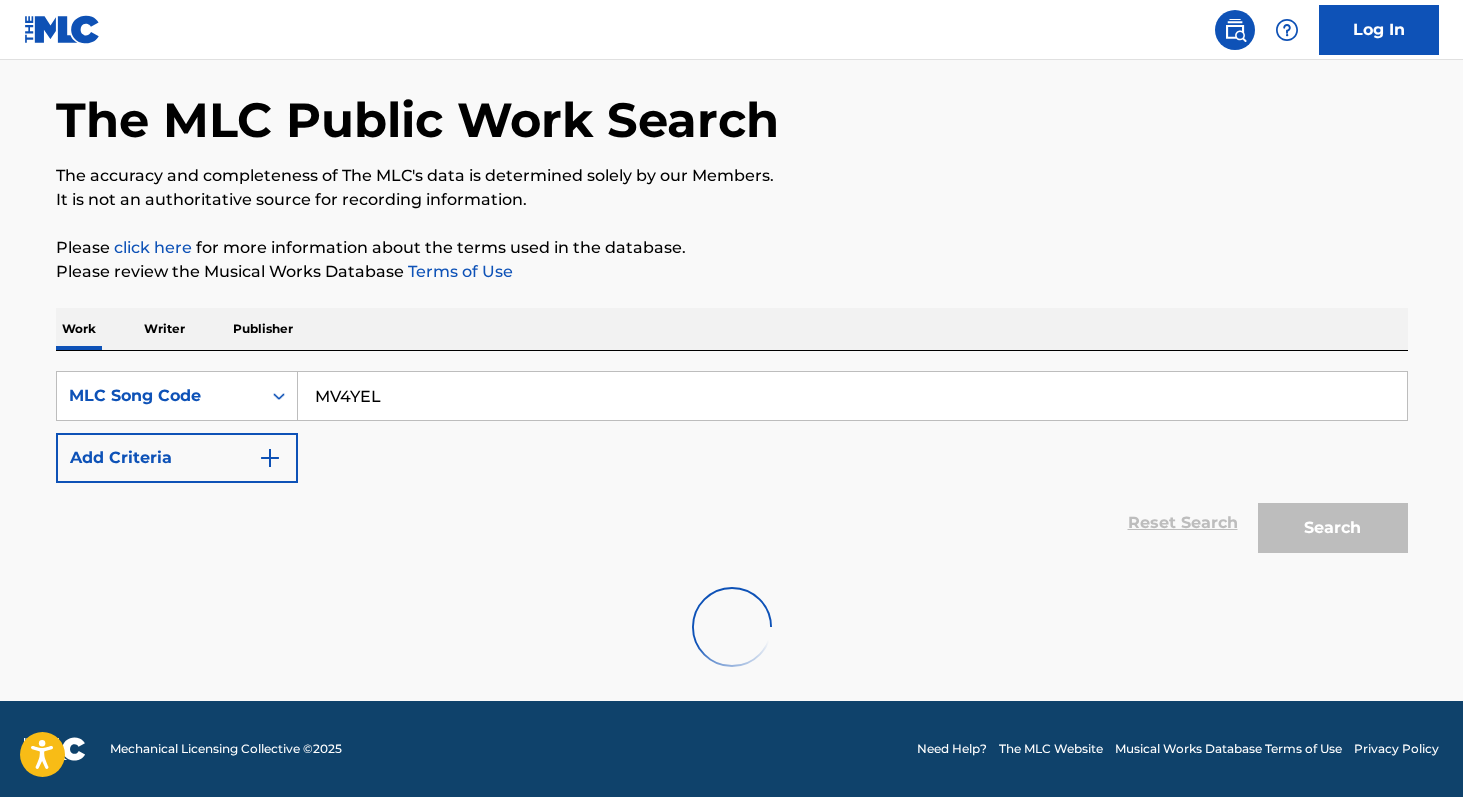 scroll, scrollTop: 156, scrollLeft: 0, axis: vertical 